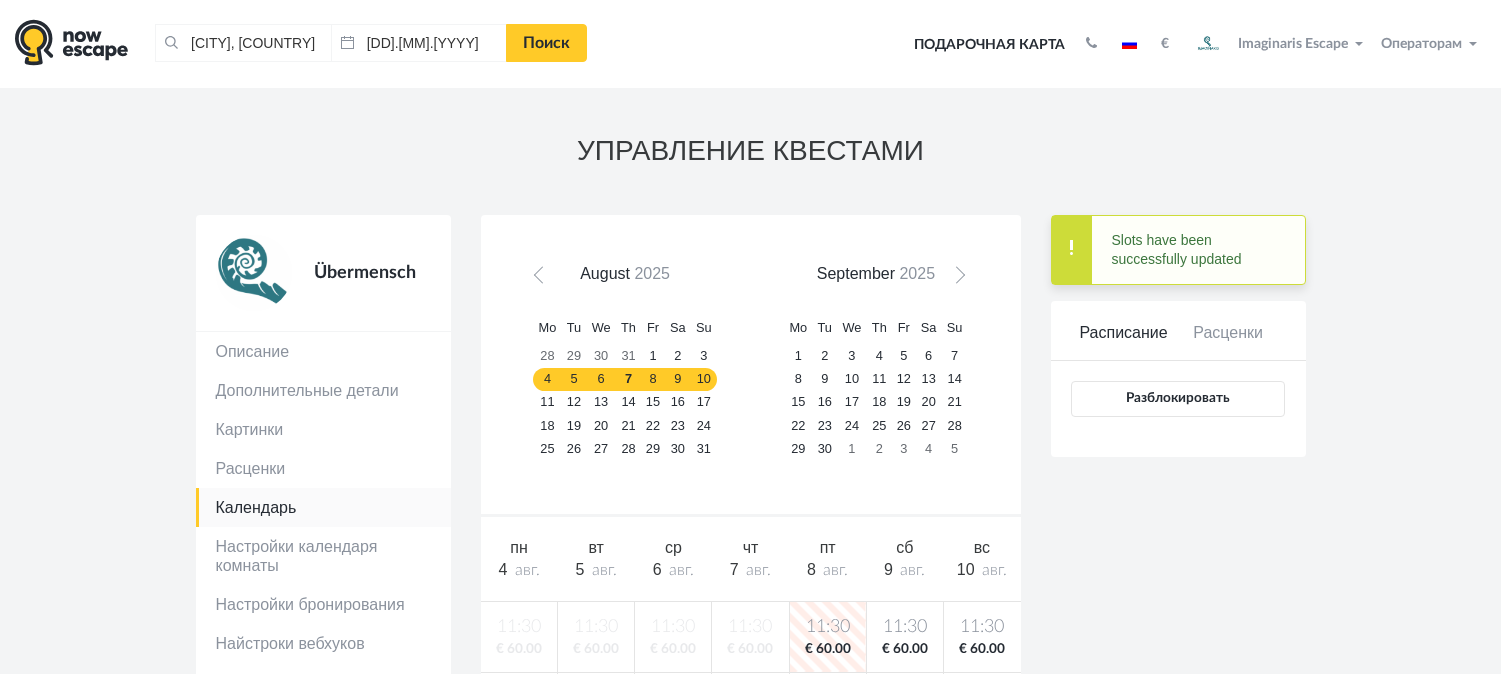 scroll, scrollTop: 566, scrollLeft: 0, axis: vertical 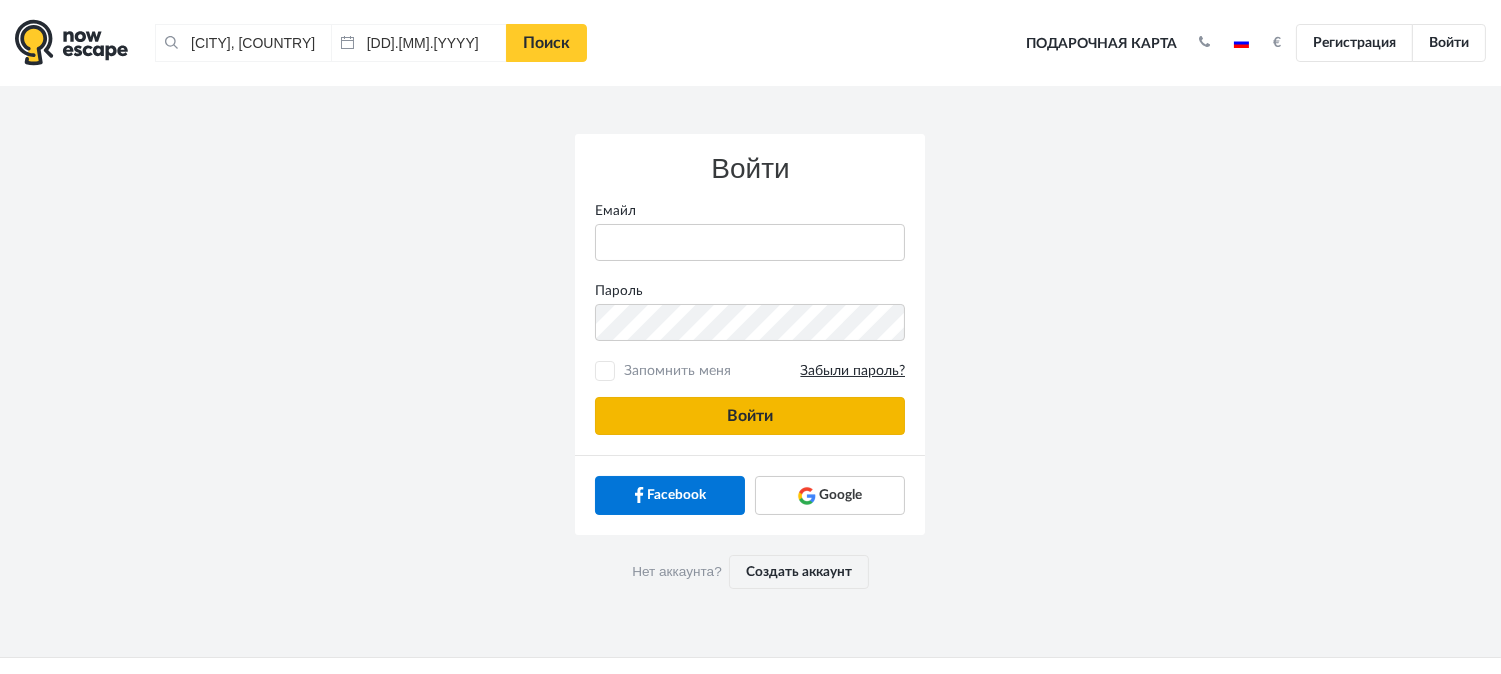 type on "anatoly@imaginaris.ee" 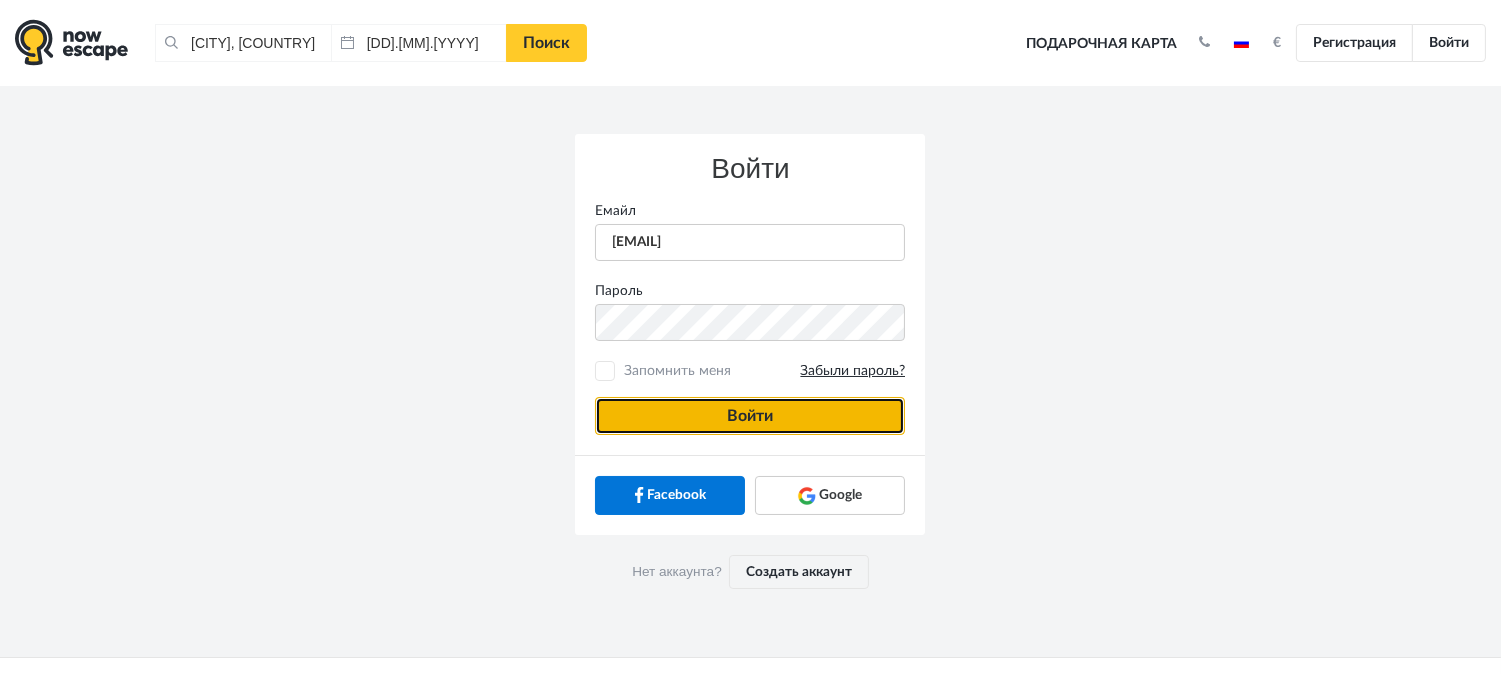 click on "Войти" at bounding box center (750, 416) 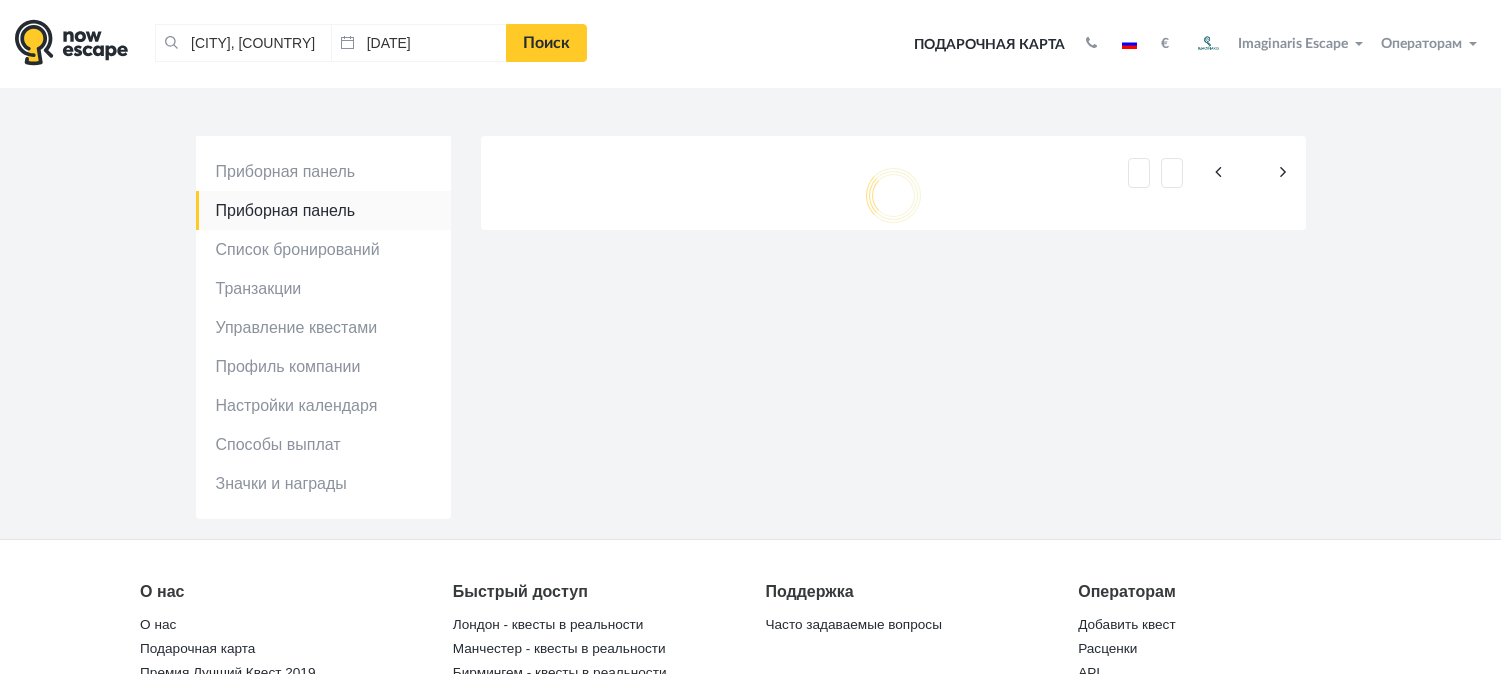scroll, scrollTop: 0, scrollLeft: 0, axis: both 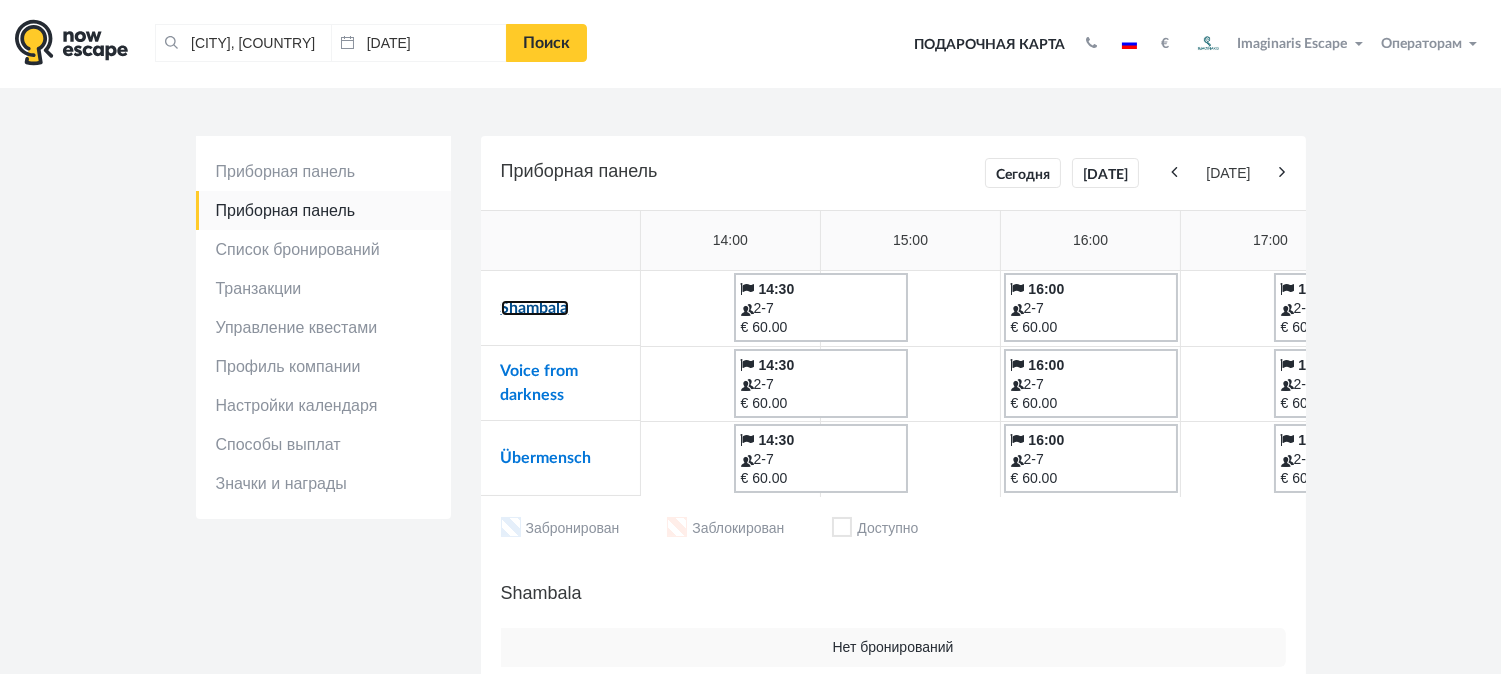 click on "Shambala" at bounding box center (535, 308) 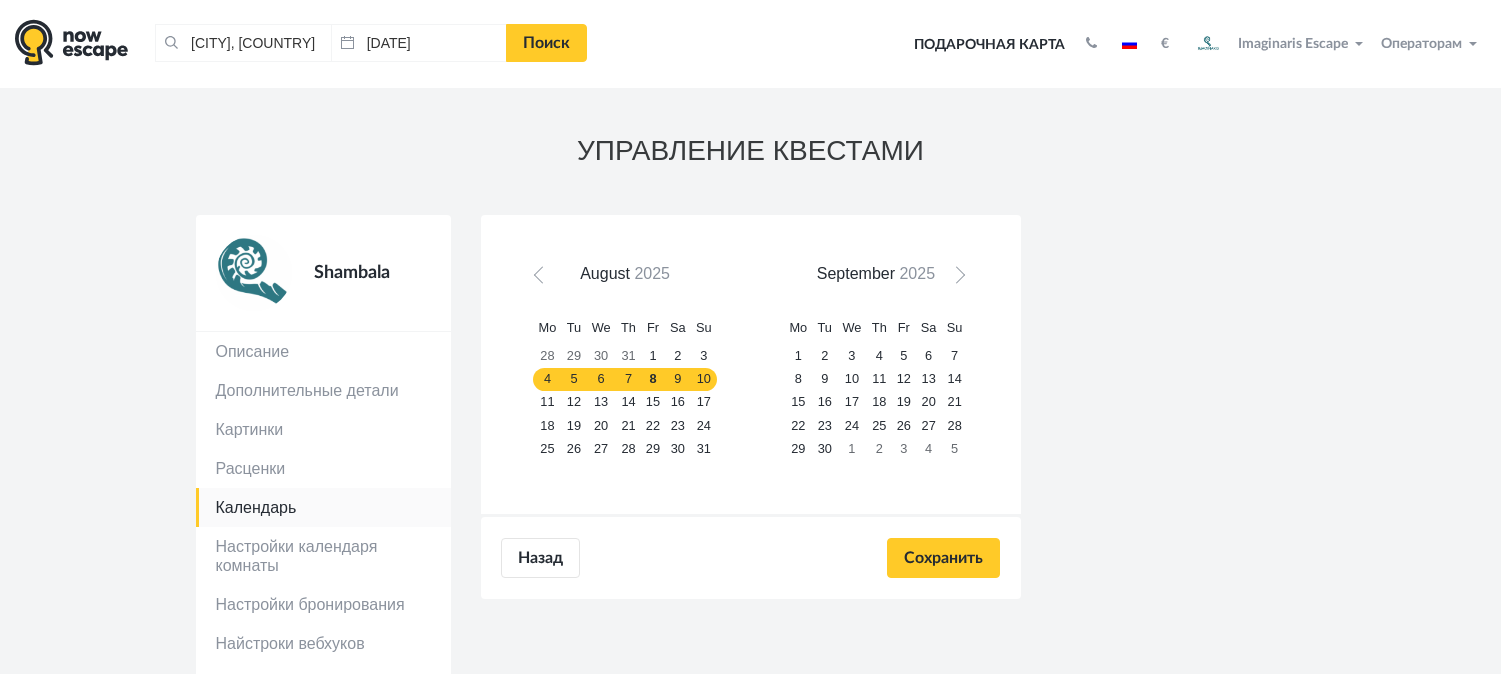 scroll, scrollTop: 0, scrollLeft: 0, axis: both 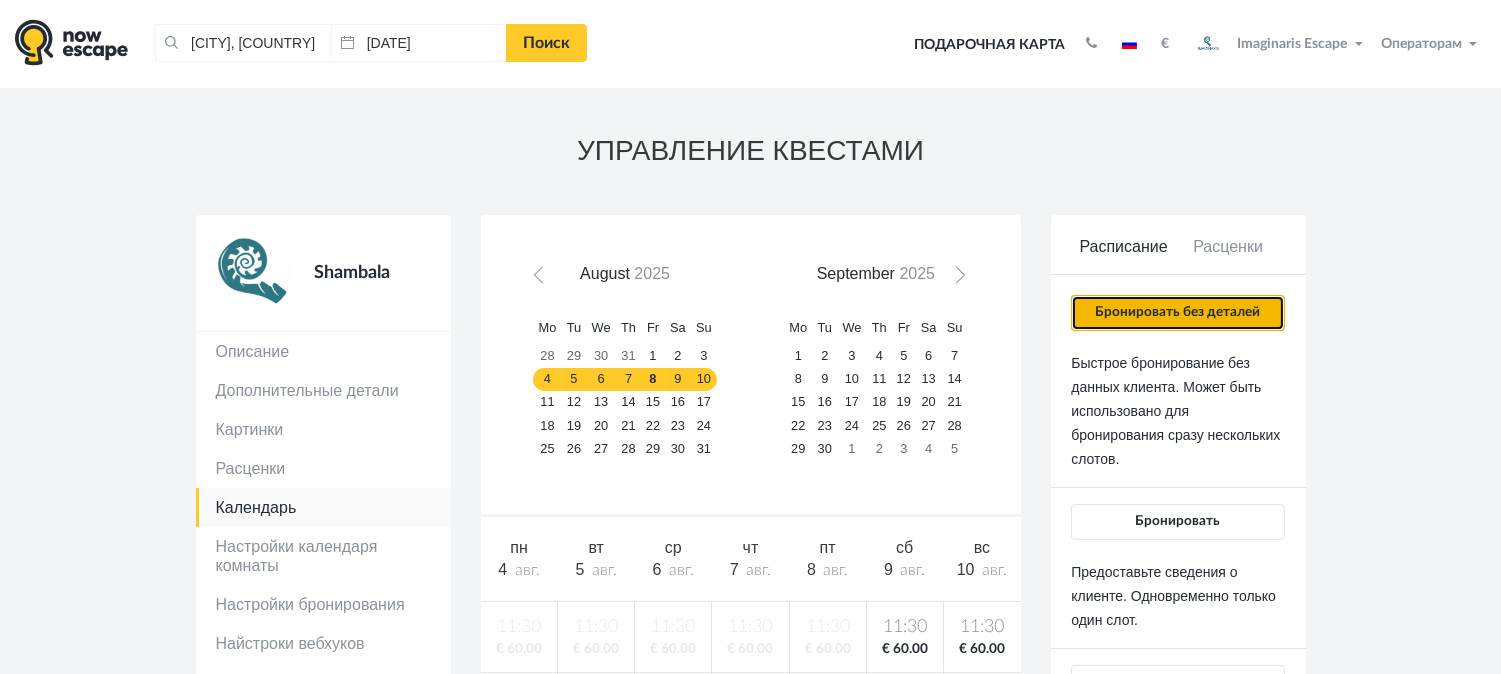 click on "Бронировать без деталей" at bounding box center [1177, 313] 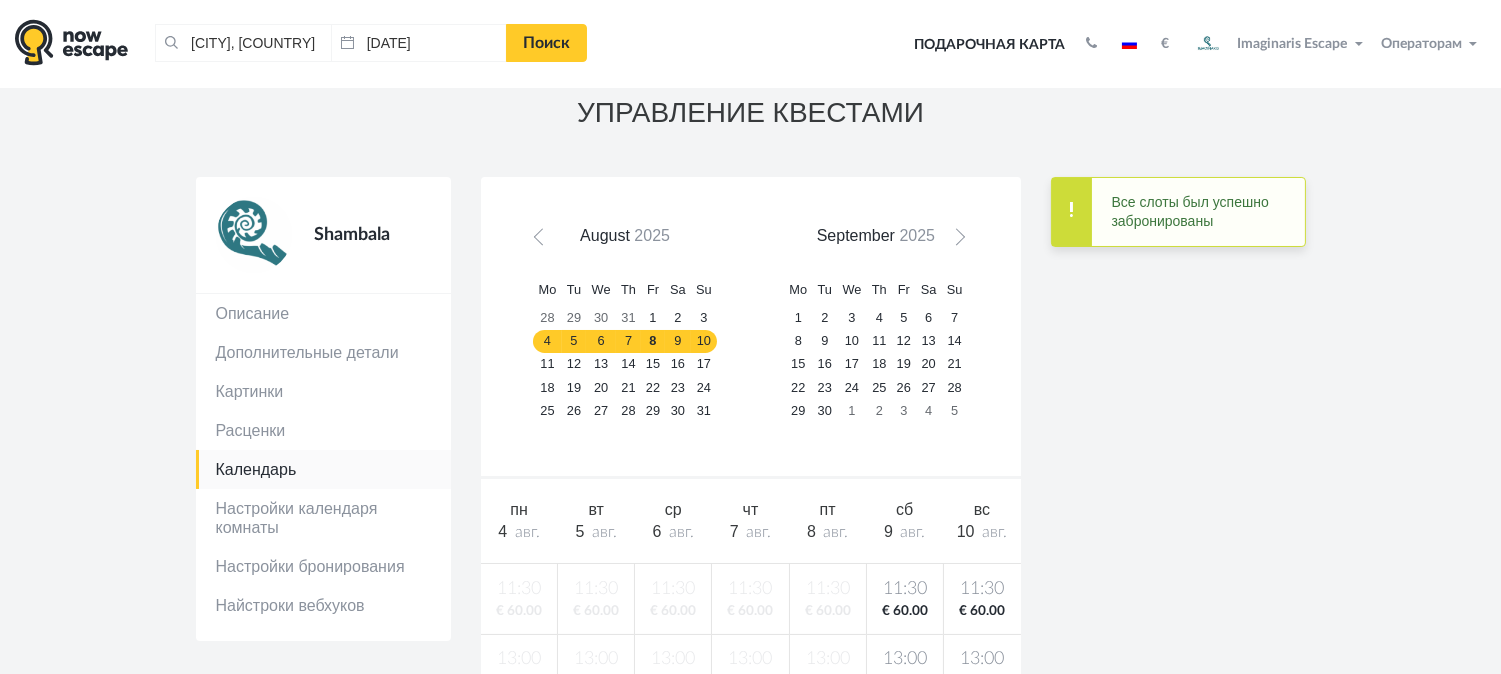 scroll, scrollTop: 0, scrollLeft: 0, axis: both 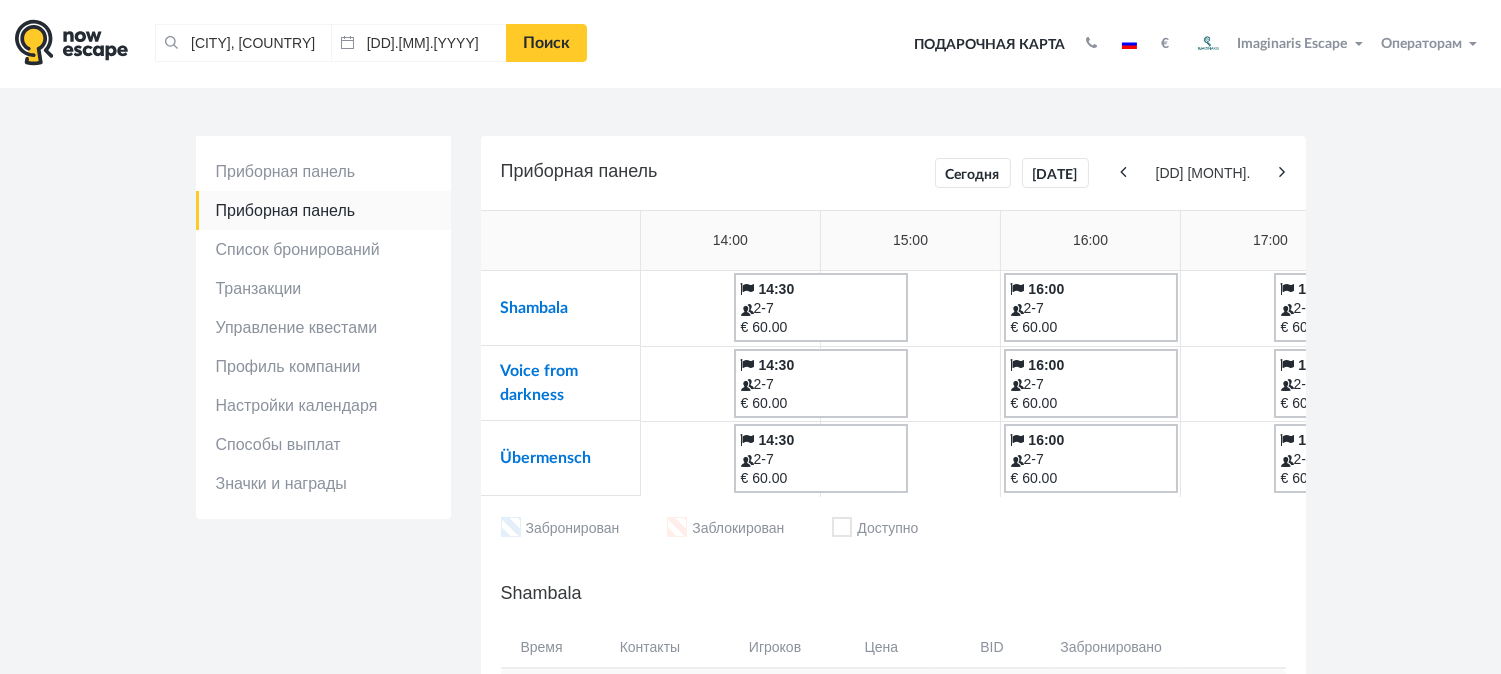 click on "Voice from darkness" at bounding box center [561, 383] 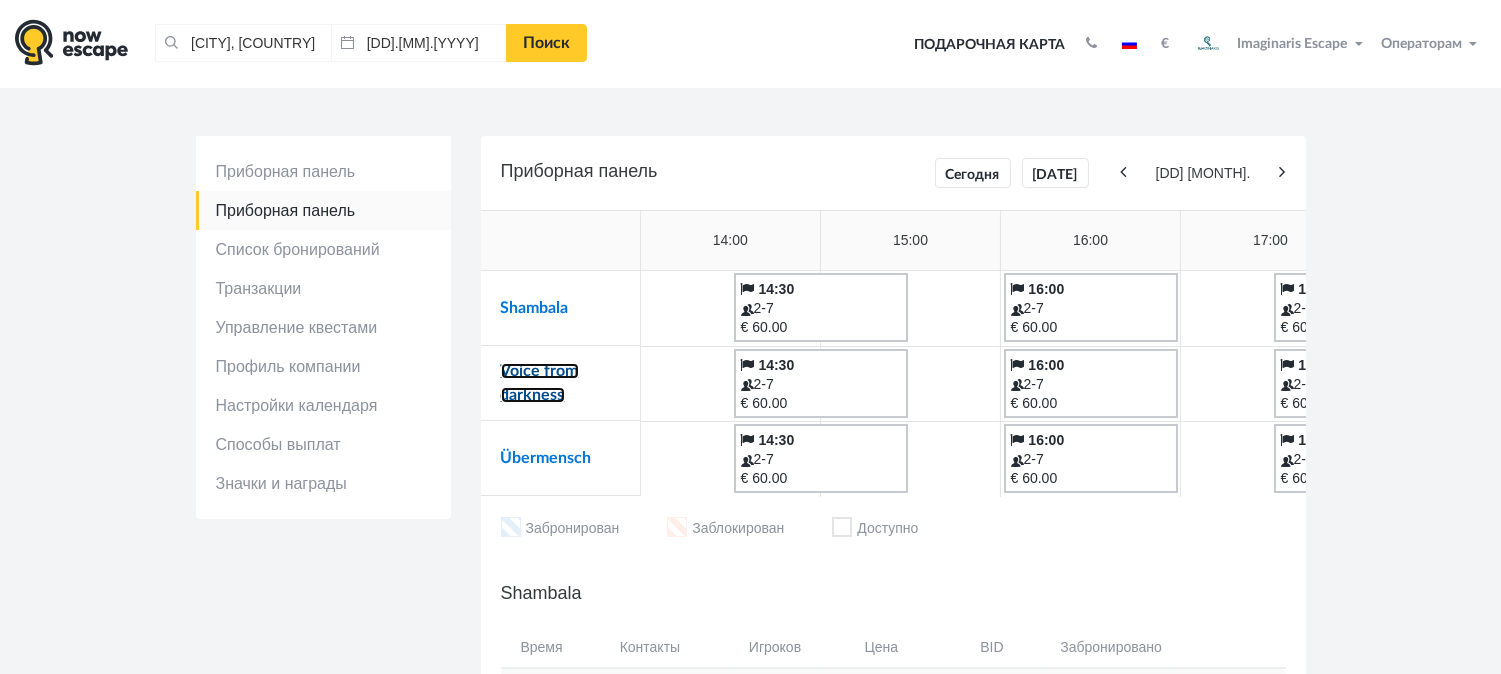 click on "Voice from darkness" at bounding box center [540, 383] 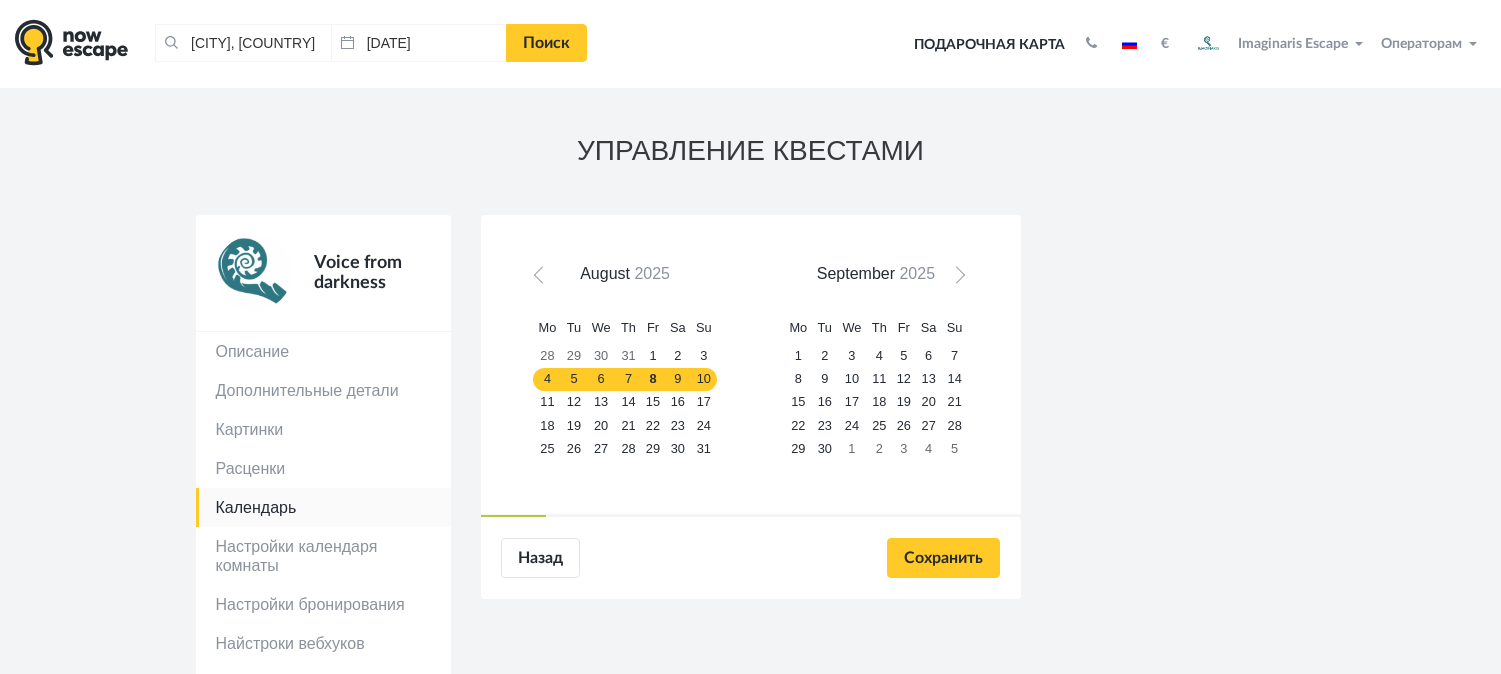 scroll, scrollTop: 0, scrollLeft: 0, axis: both 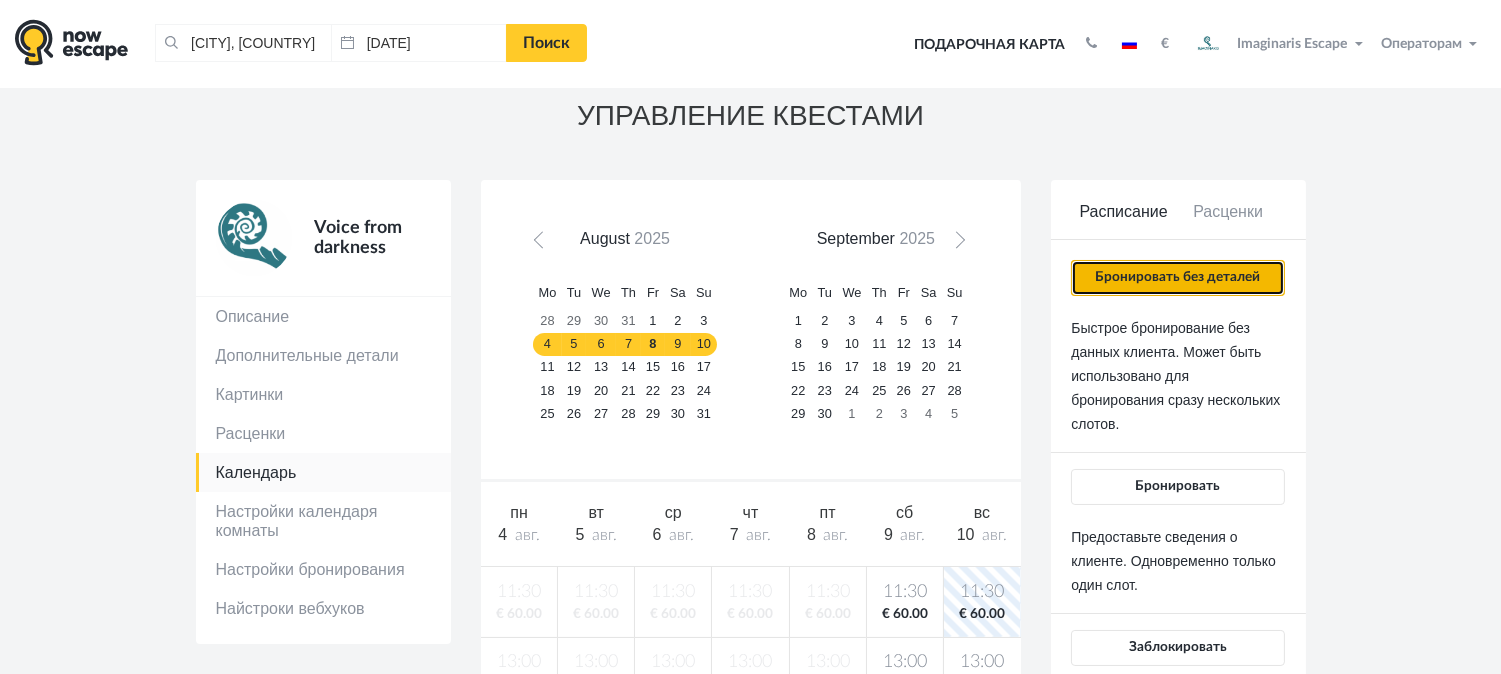 click on "Бронировать без деталей" at bounding box center (1177, 278) 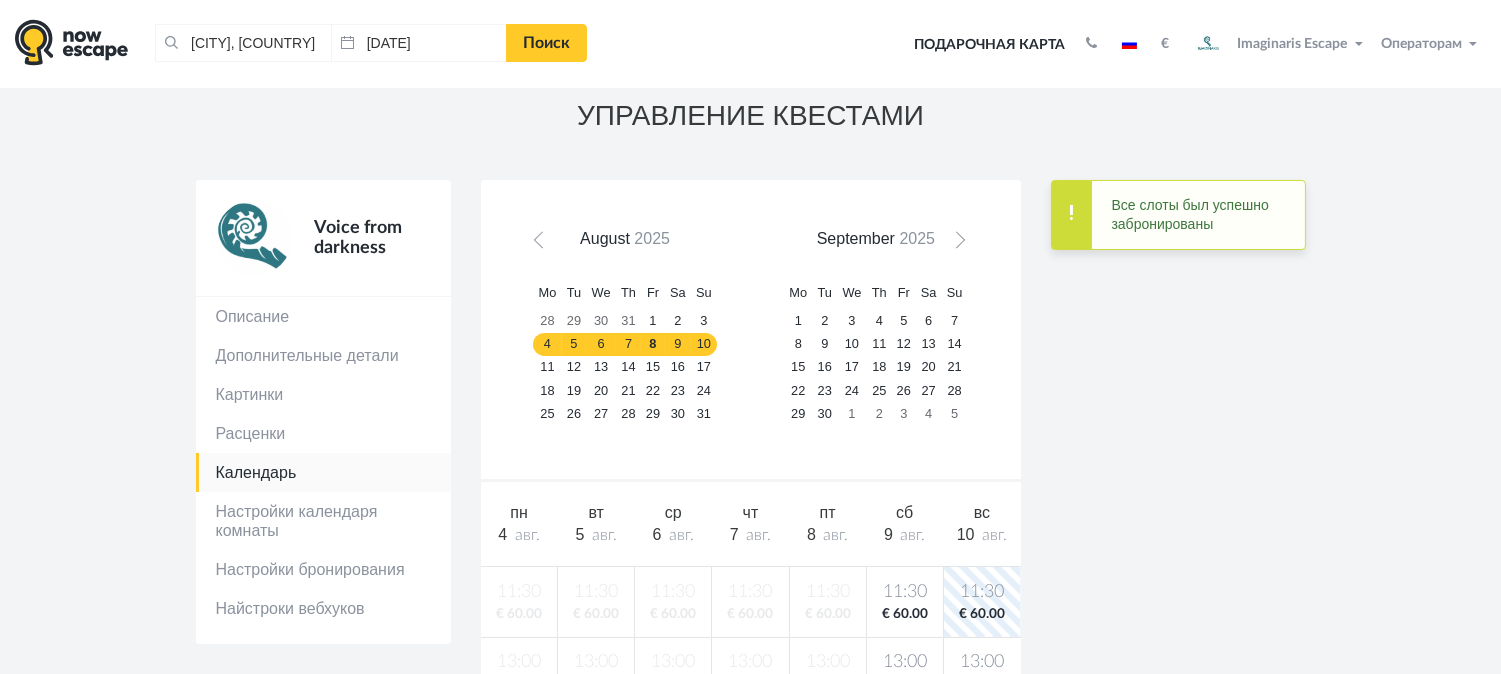 drag, startPoint x: 1498, startPoint y: 217, endPoint x: 1512, endPoint y: 224, distance: 15.652476 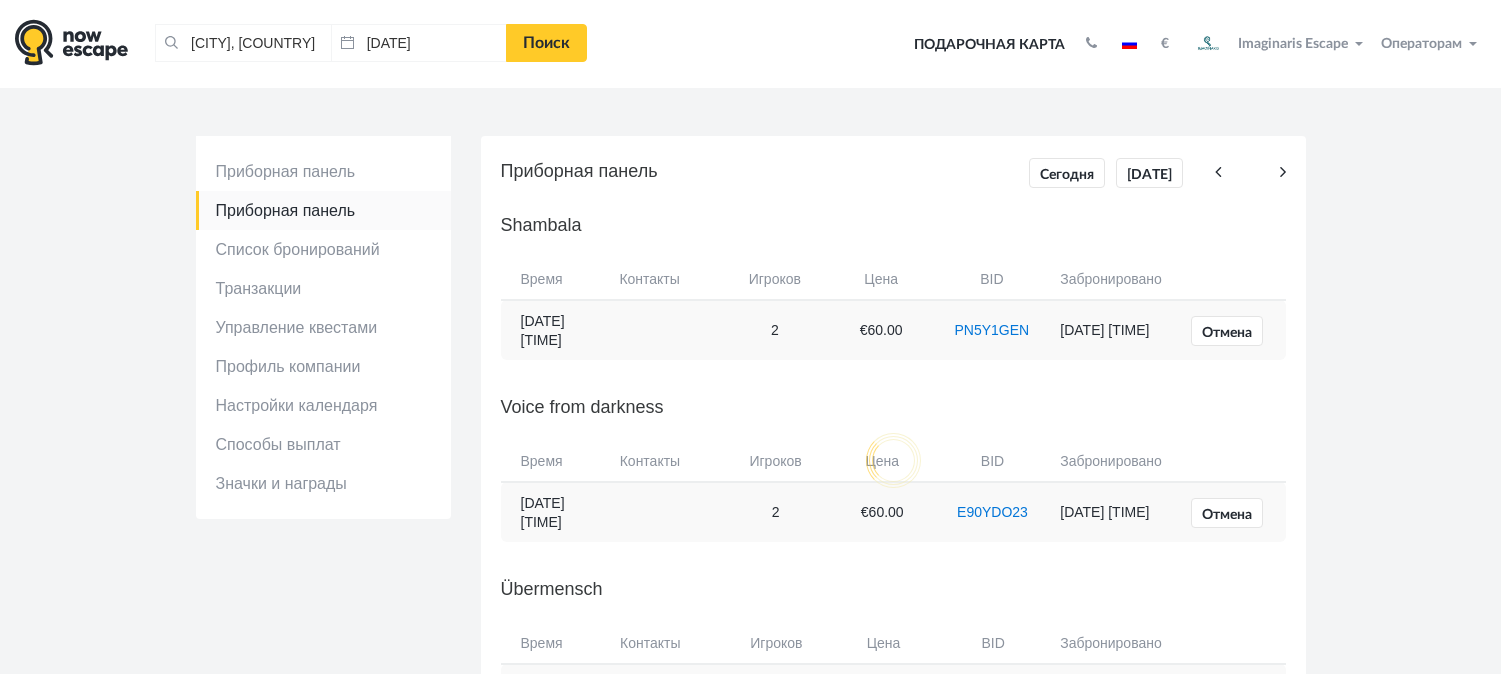 scroll, scrollTop: 0, scrollLeft: 0, axis: both 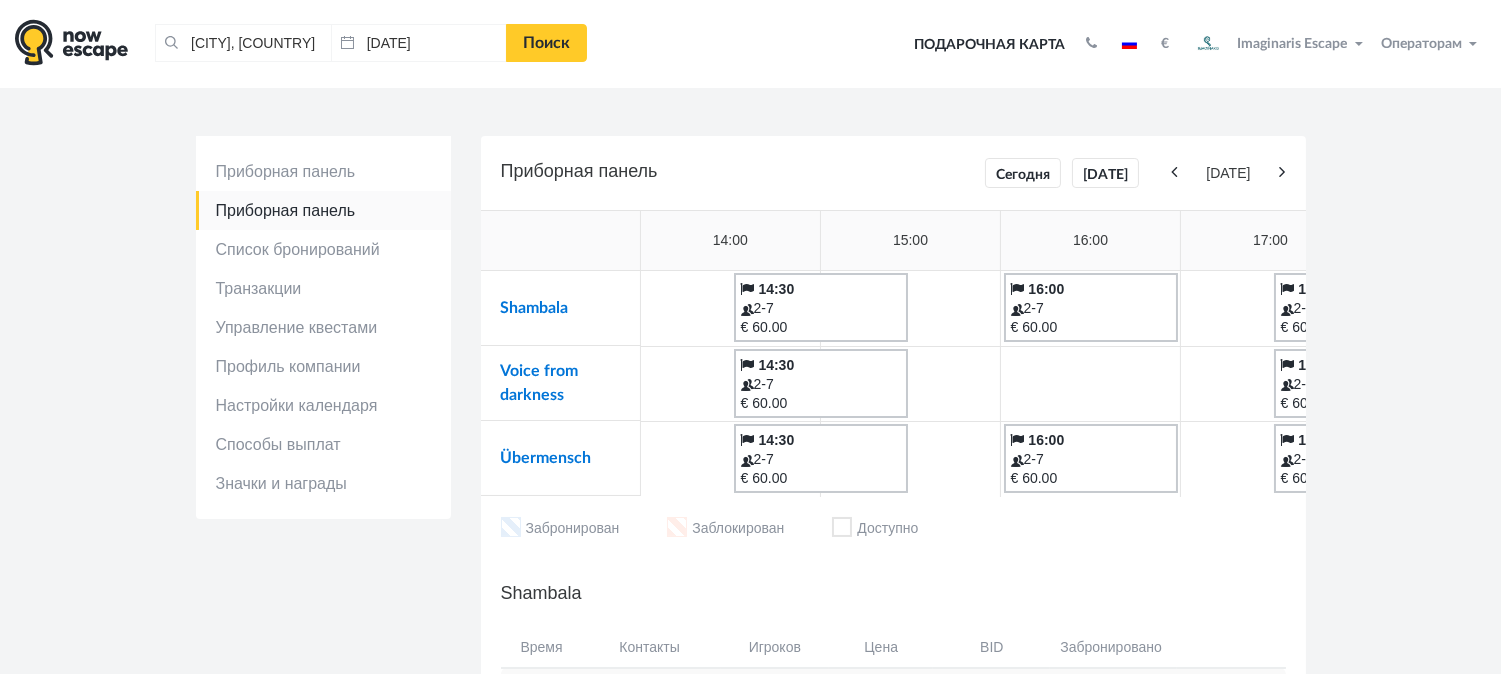 click at bounding box center (1283, 172) 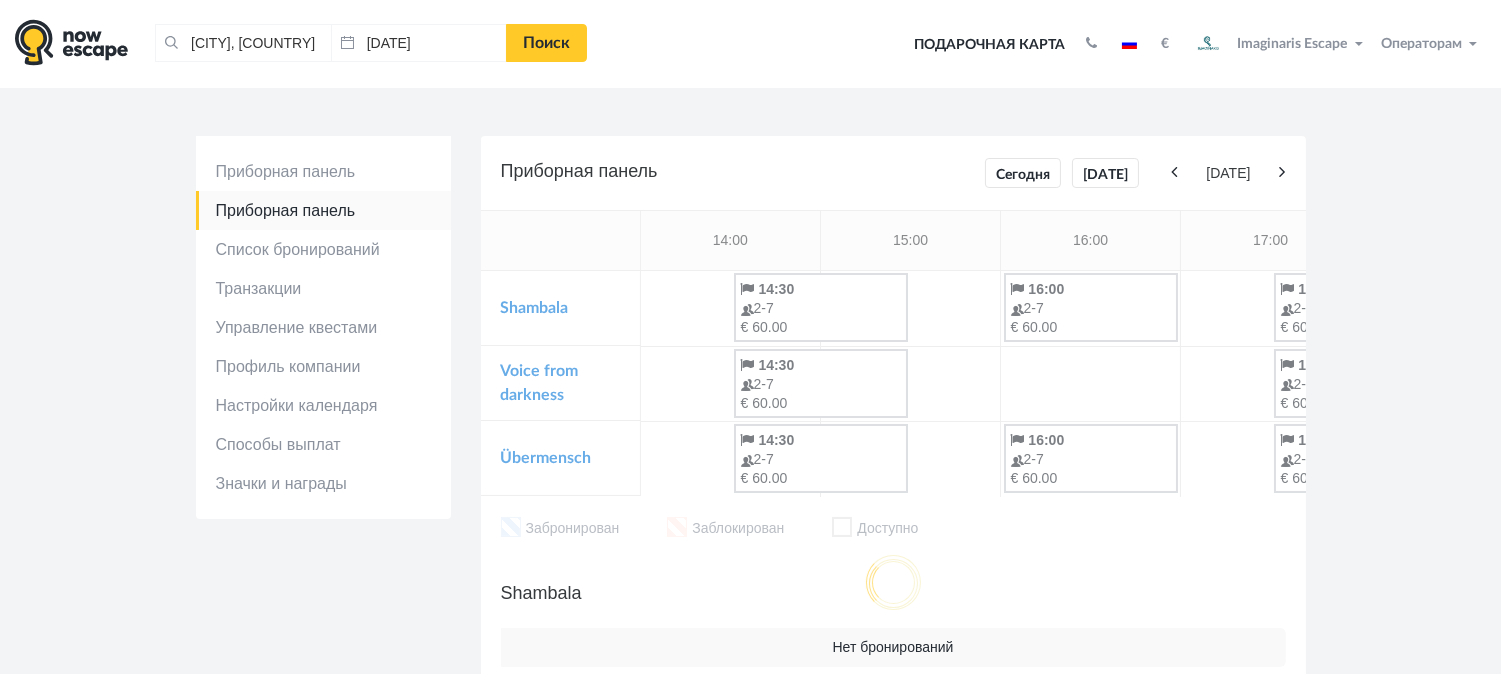 click at bounding box center [1283, 172] 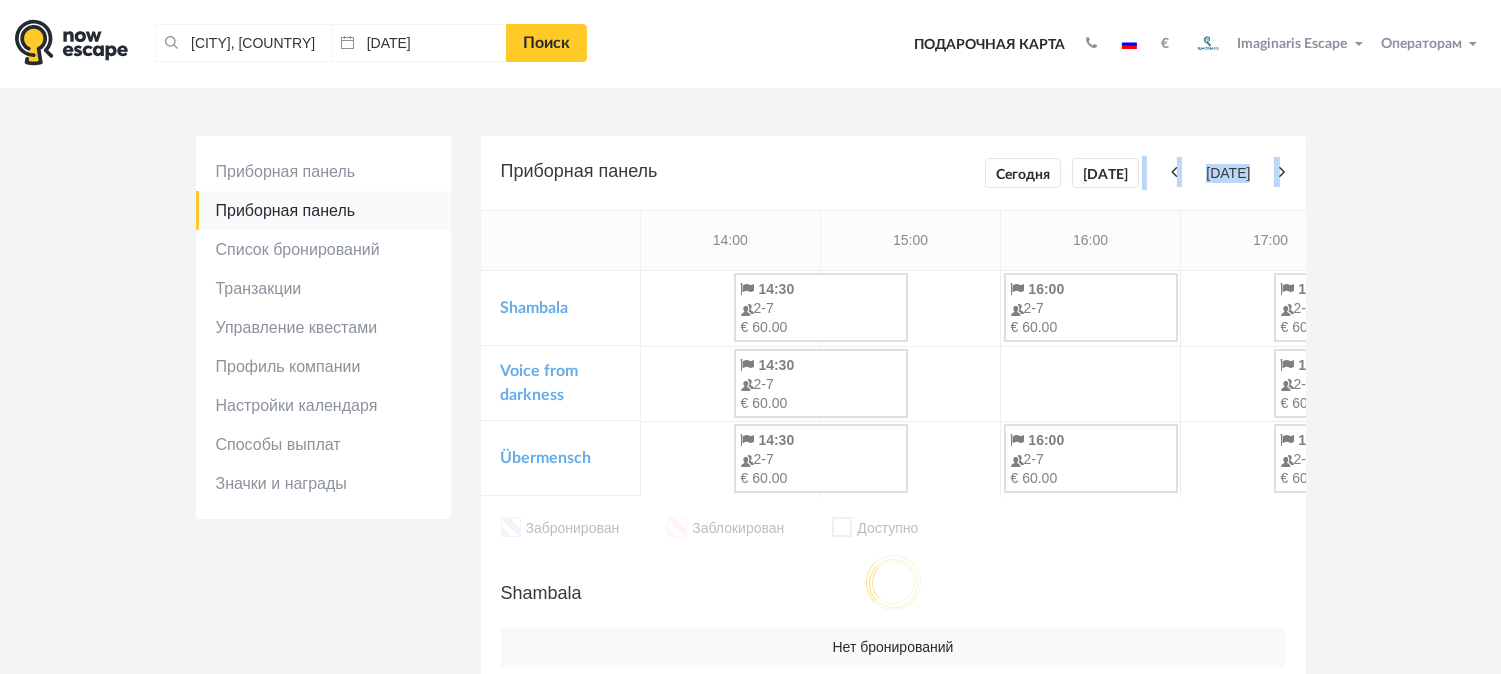 click at bounding box center (1283, 172) 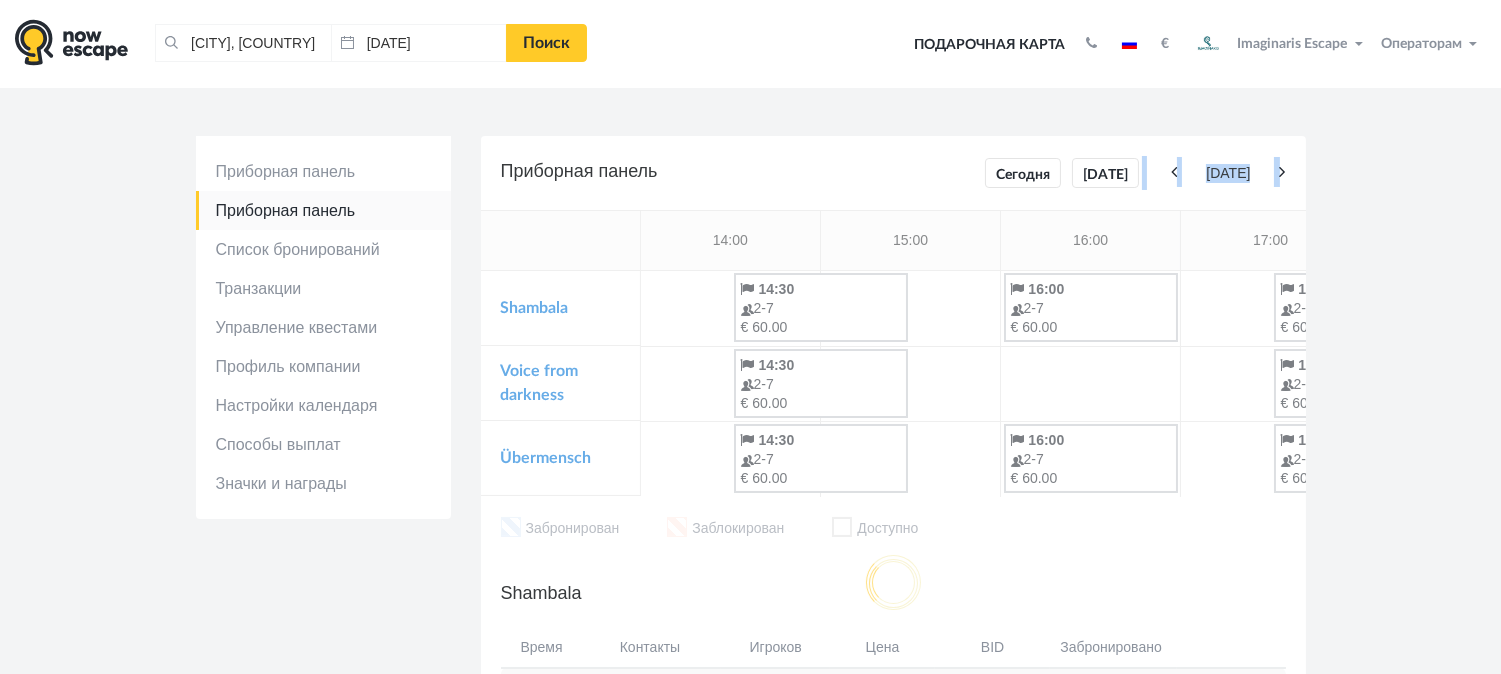 click at bounding box center (1283, 172) 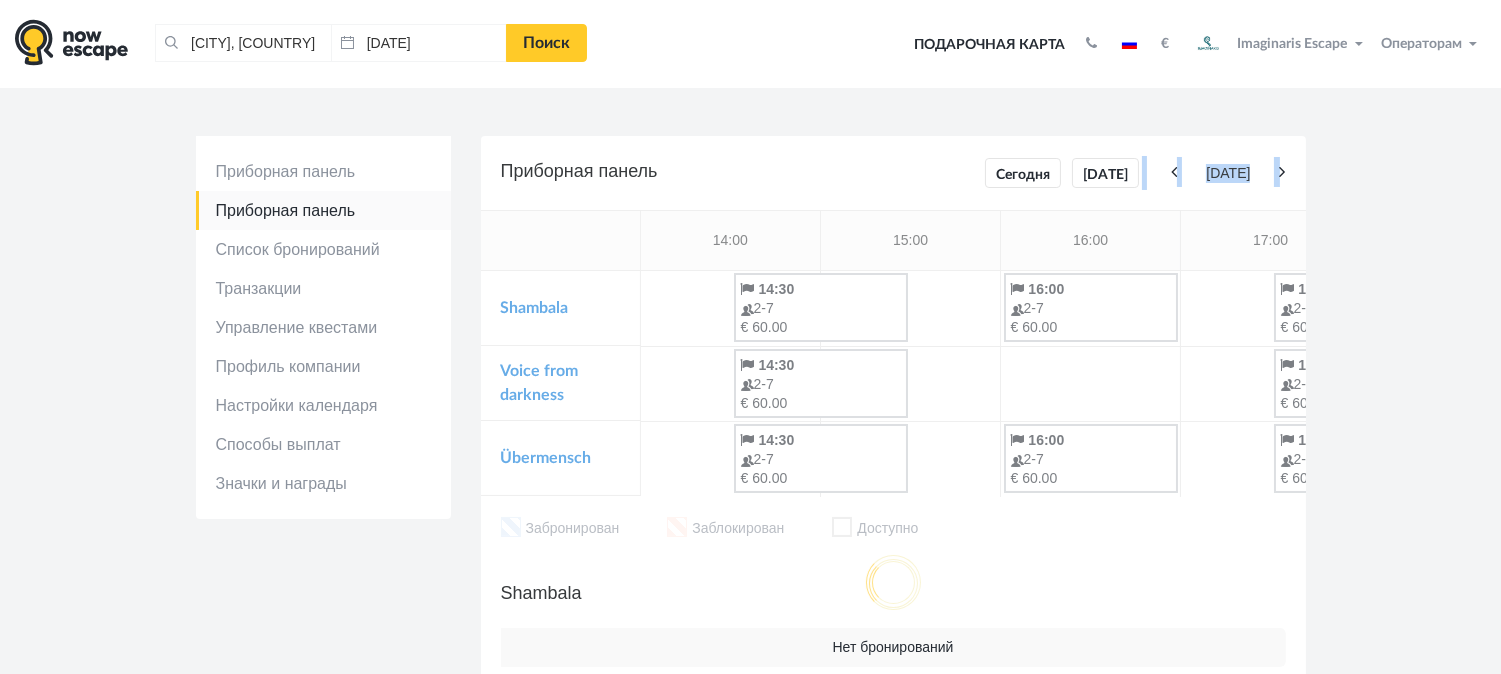 click at bounding box center [1283, 172] 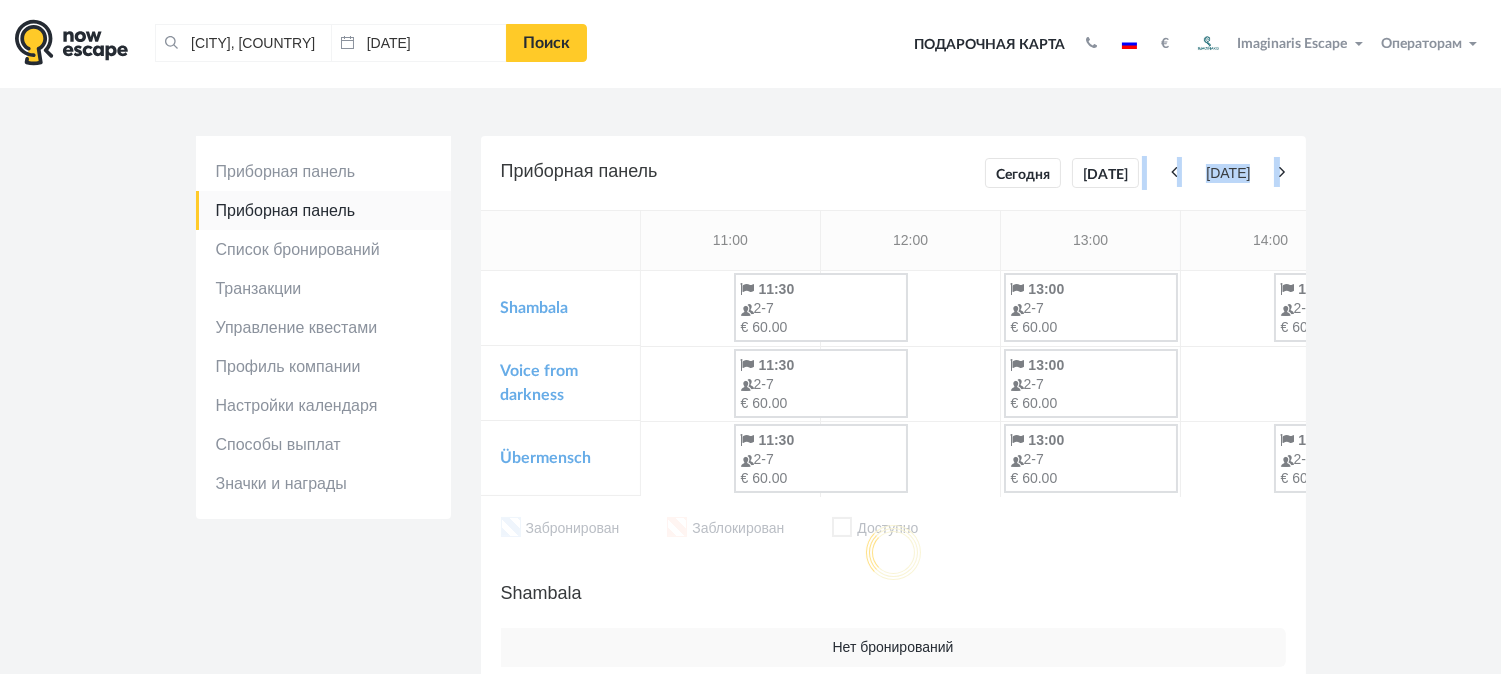 click at bounding box center [1283, 172] 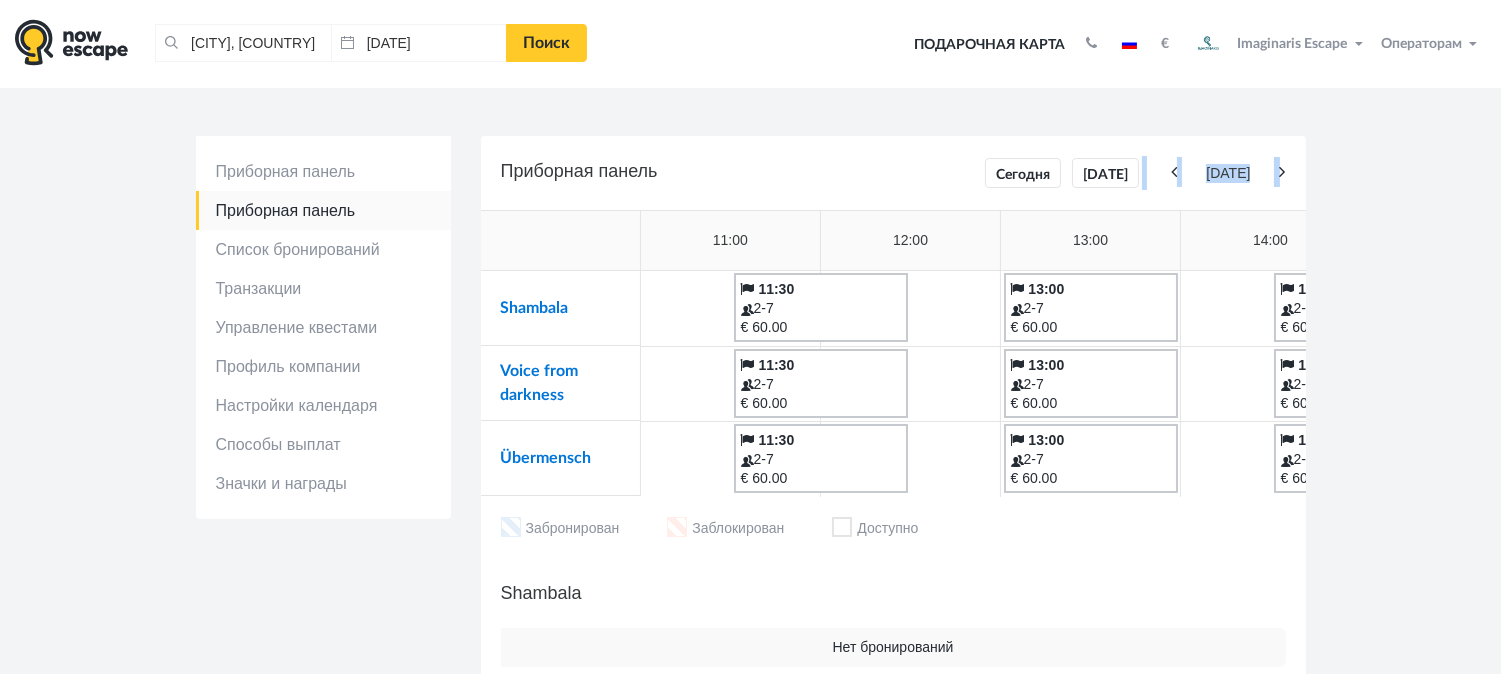 click at bounding box center [1283, 172] 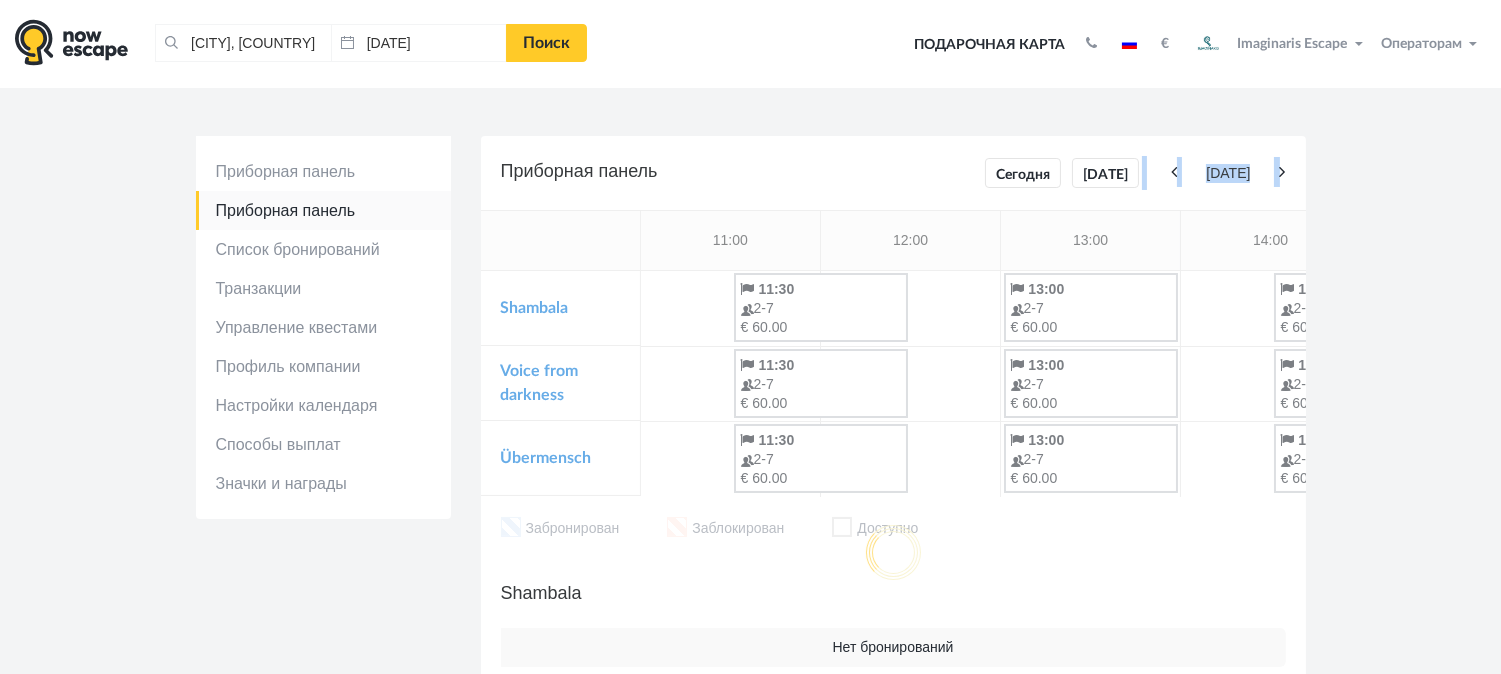 click at bounding box center (1283, 172) 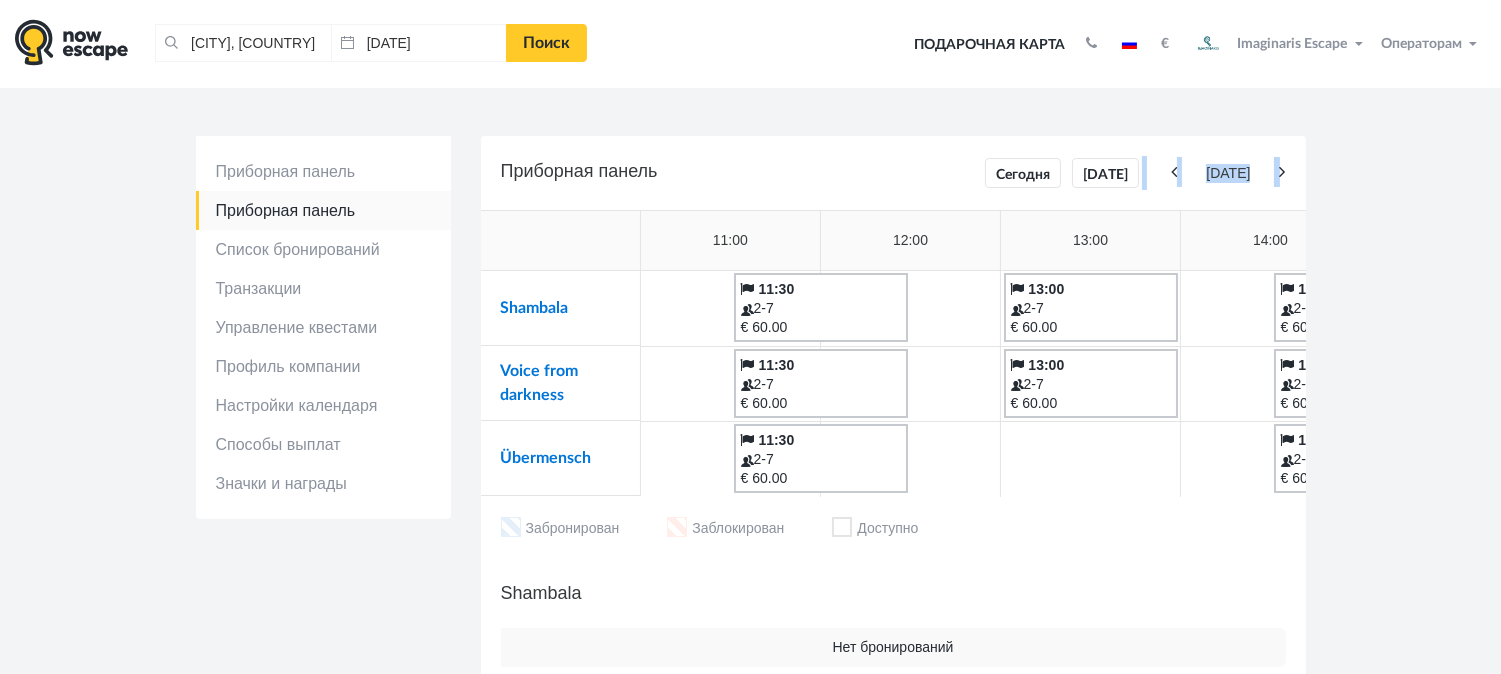 click at bounding box center (1283, 172) 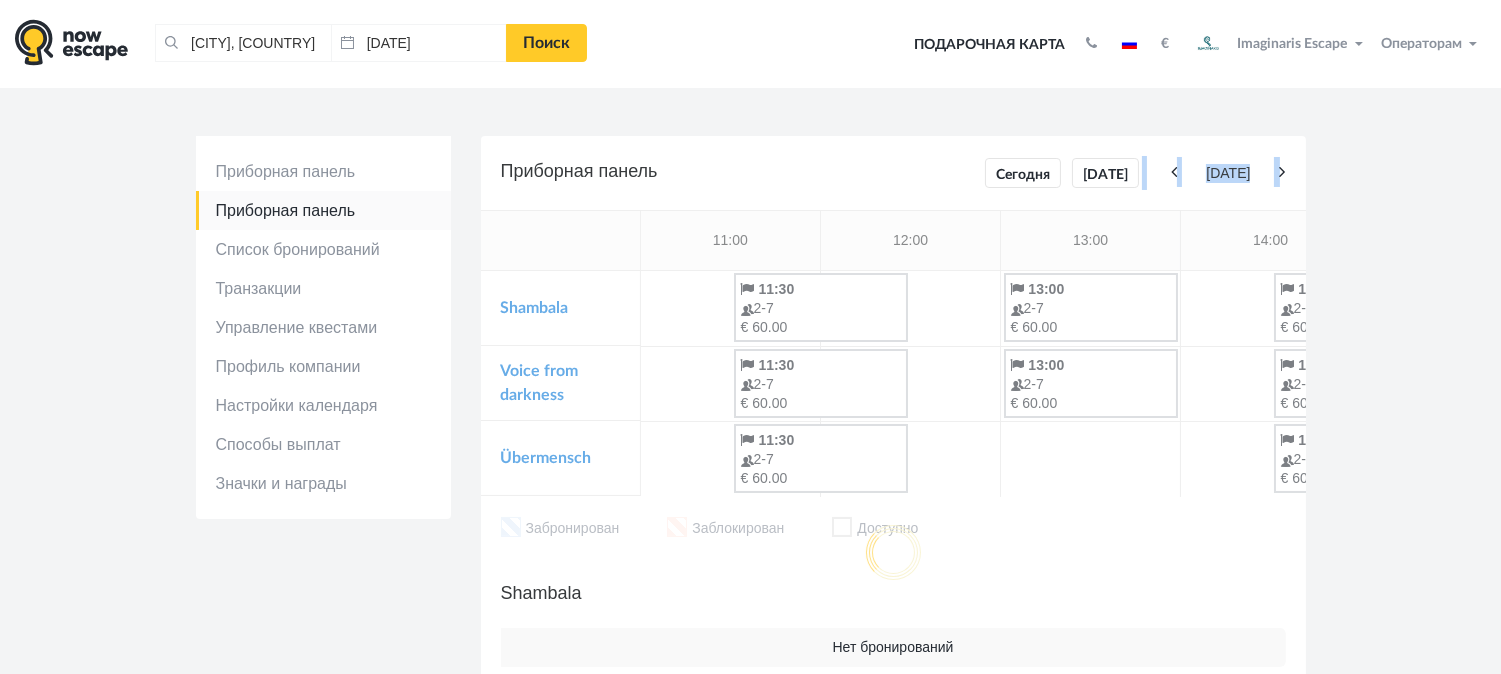 click at bounding box center [1283, 172] 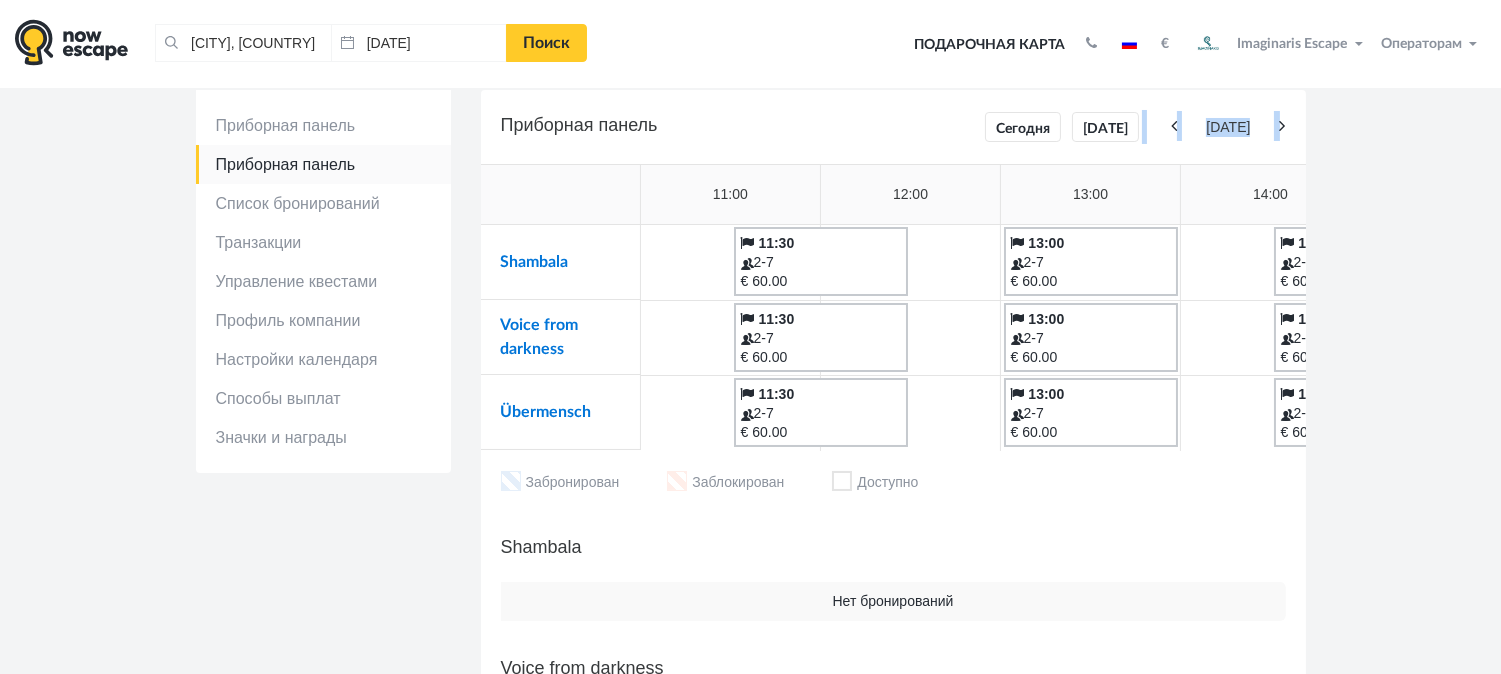scroll, scrollTop: 0, scrollLeft: 0, axis: both 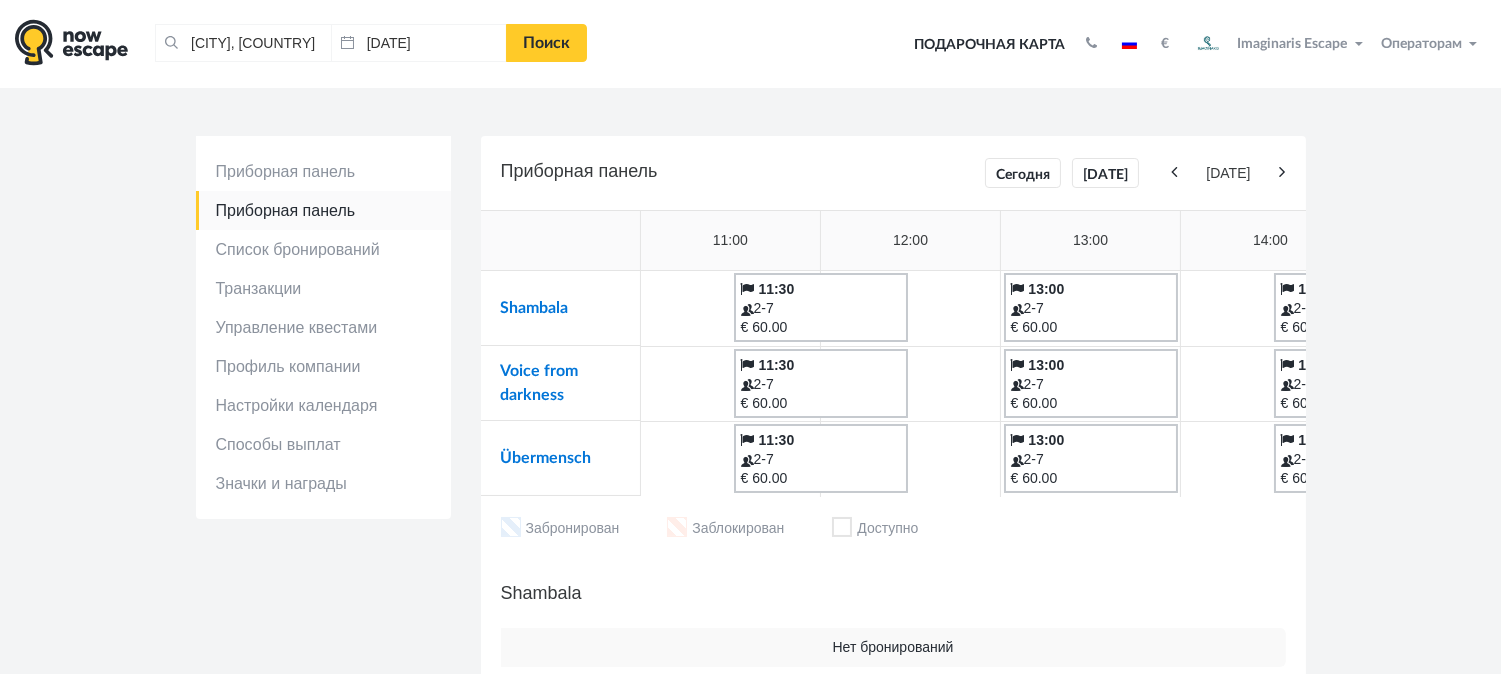 click on "Приборная панель
Сегодня
Завтра
1 сент.
Shambala
Voice from darkness
Übermensch
11:30
2-7
€ 60.00
13:00
2-7
€ 60.00
14:30
2-7
€ 60.00
16:00
2-7
€ 60.00
17:30
2-7
€ 60.00
19:00
2-7
€ 60.00
20:30
2-7
€ 60.00
22:00
2-7
€ 60.00
11:00
12:00" at bounding box center (893, 540) 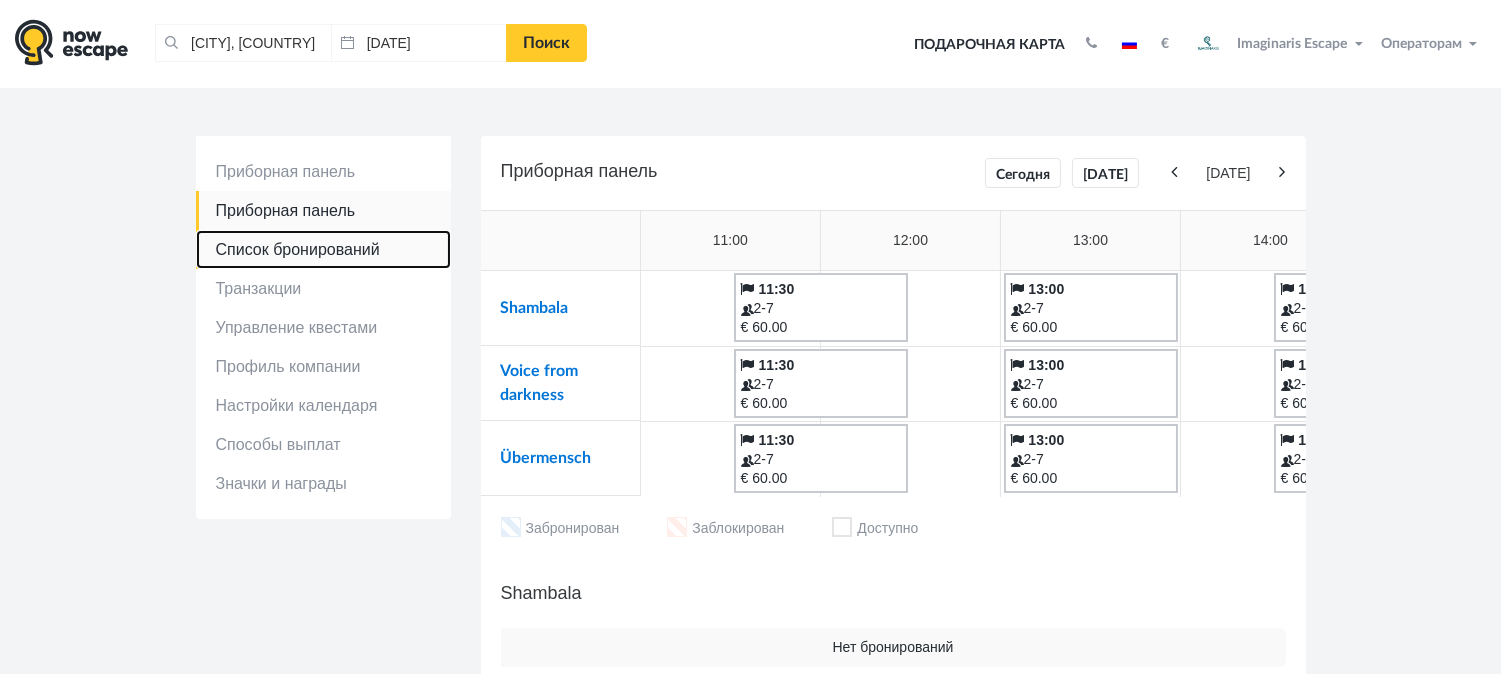 click on "Список бронирований" at bounding box center [323, 249] 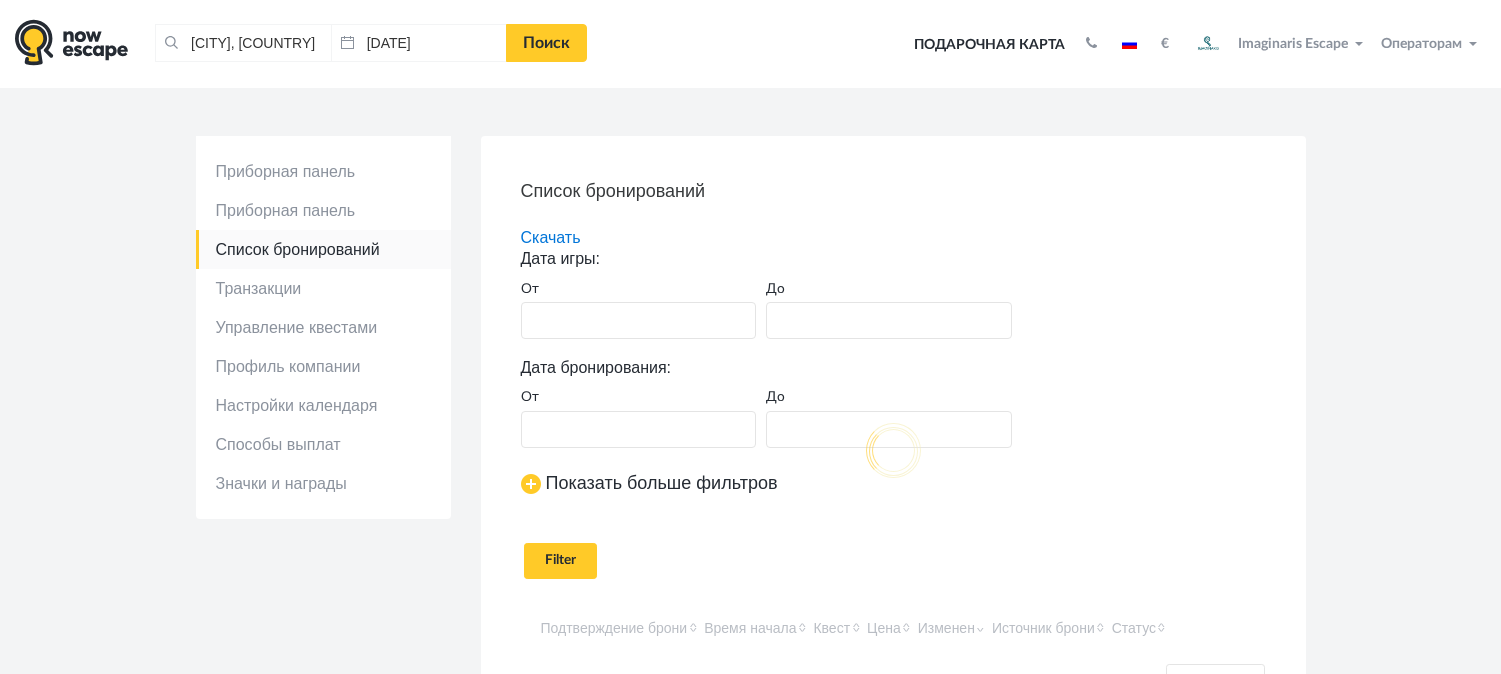 scroll, scrollTop: 0, scrollLeft: 0, axis: both 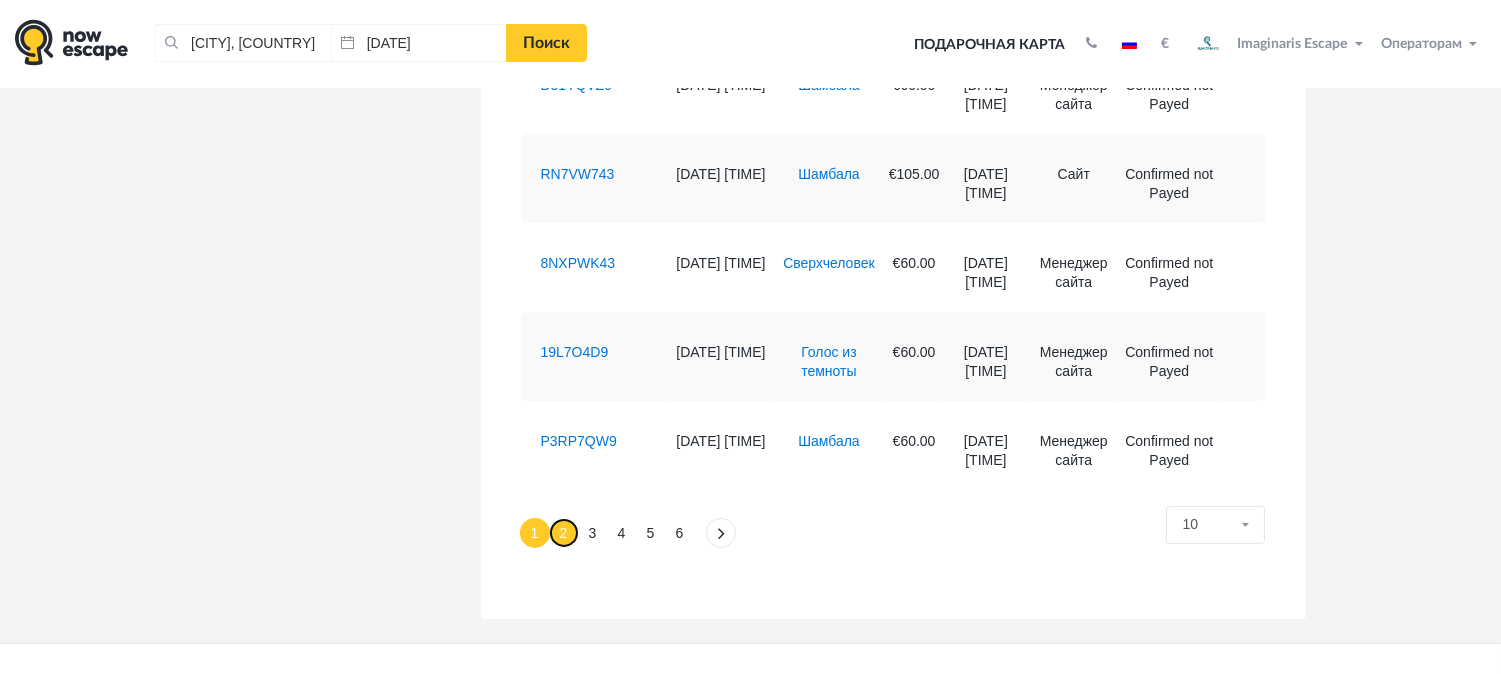 click on "2" 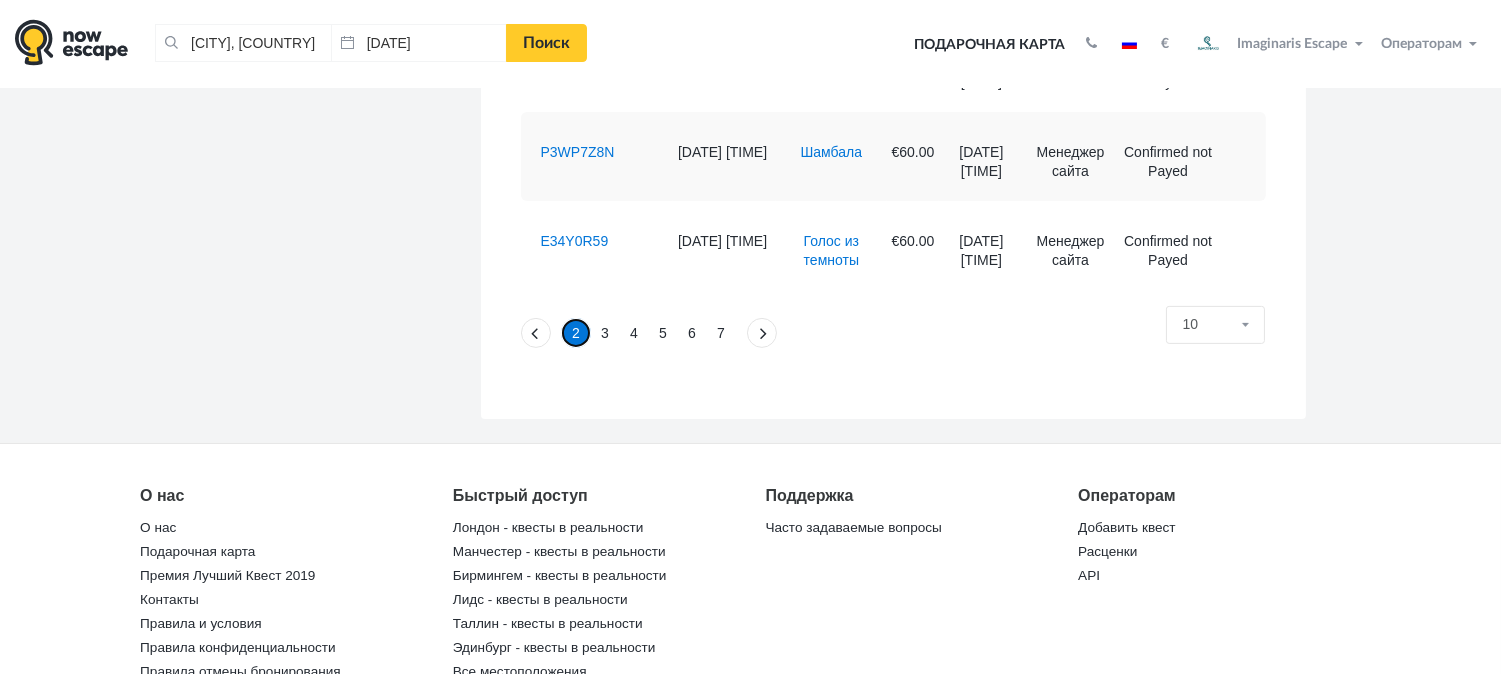 scroll, scrollTop: 1067, scrollLeft: 0, axis: vertical 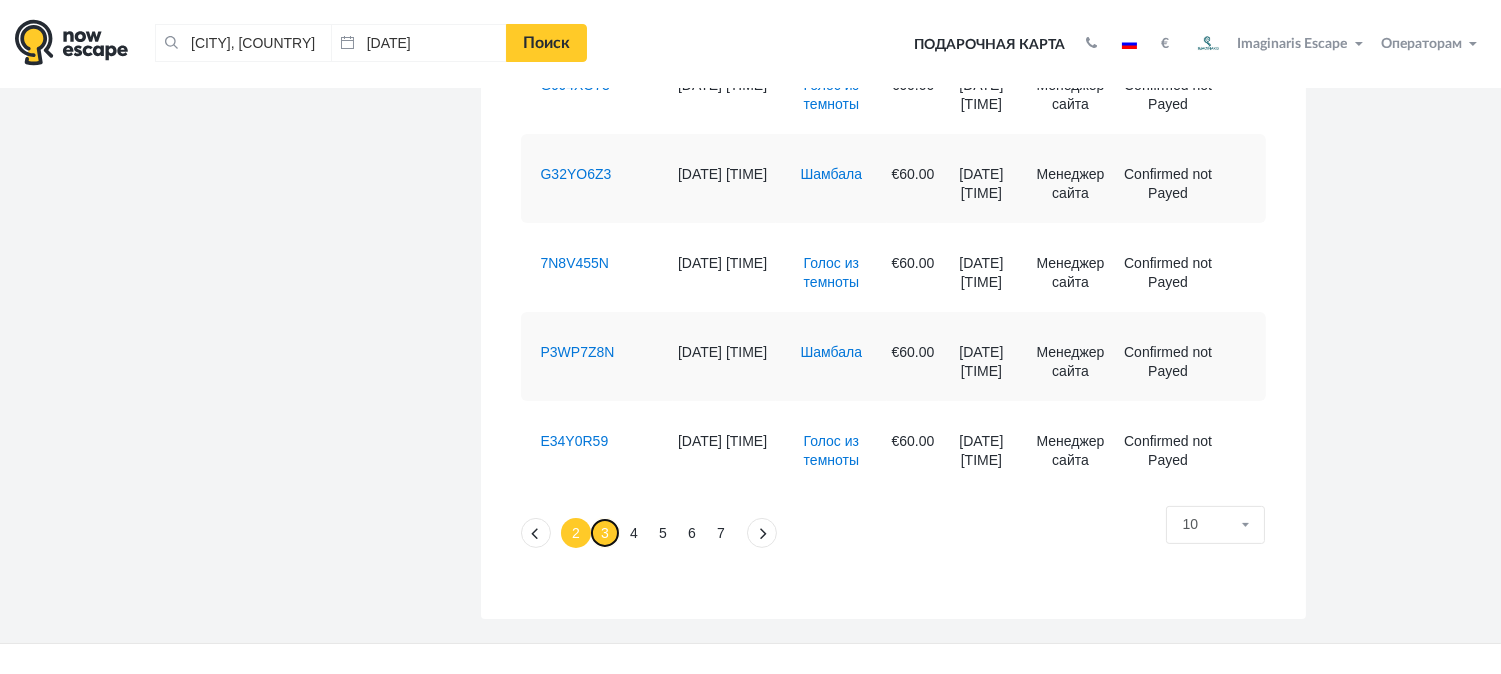 click on "3" 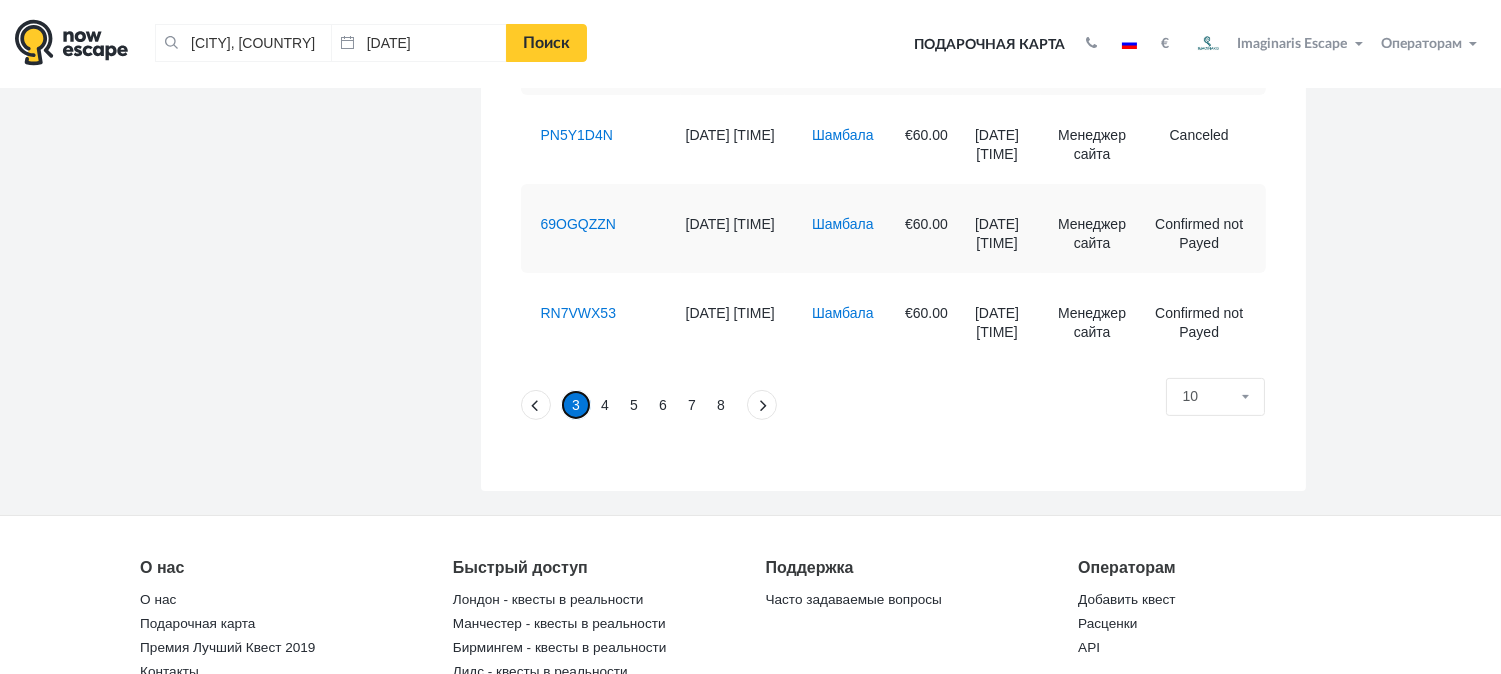 scroll, scrollTop: 1212, scrollLeft: 0, axis: vertical 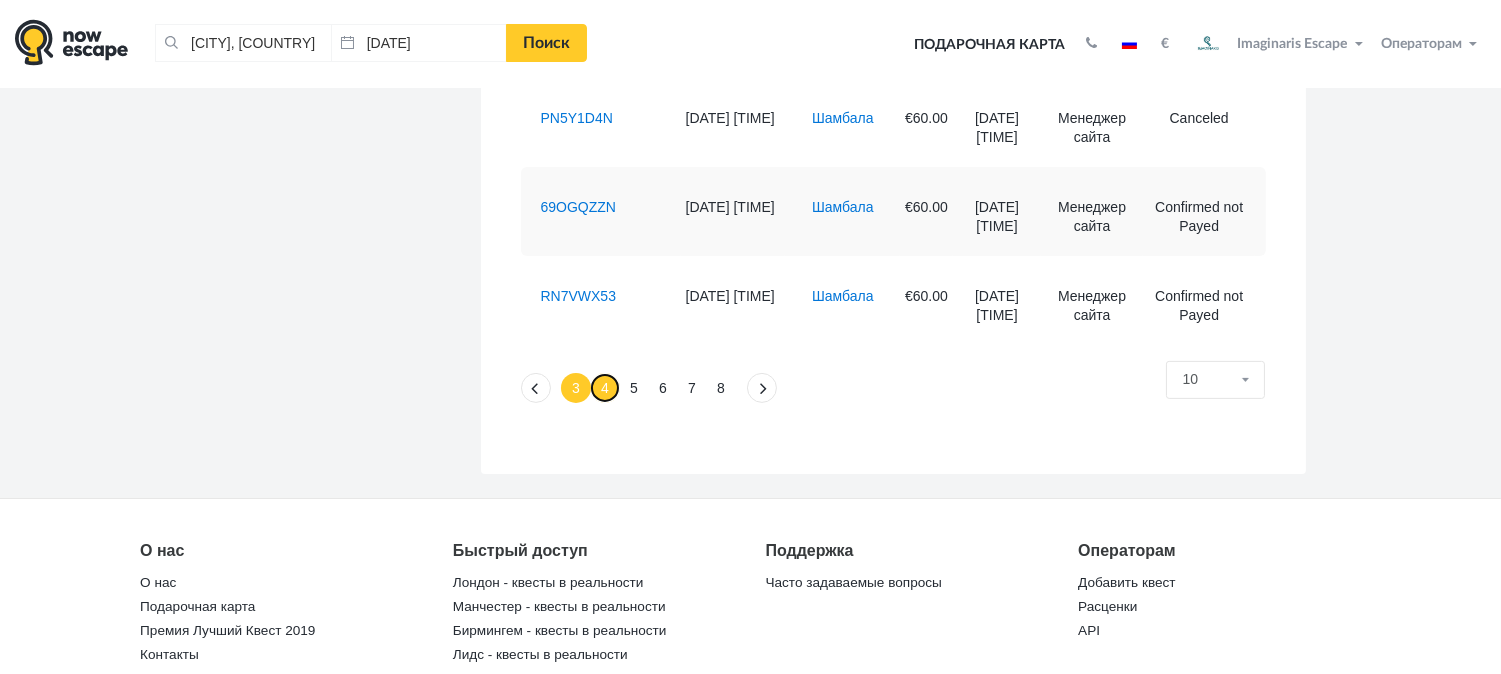 click on "4" 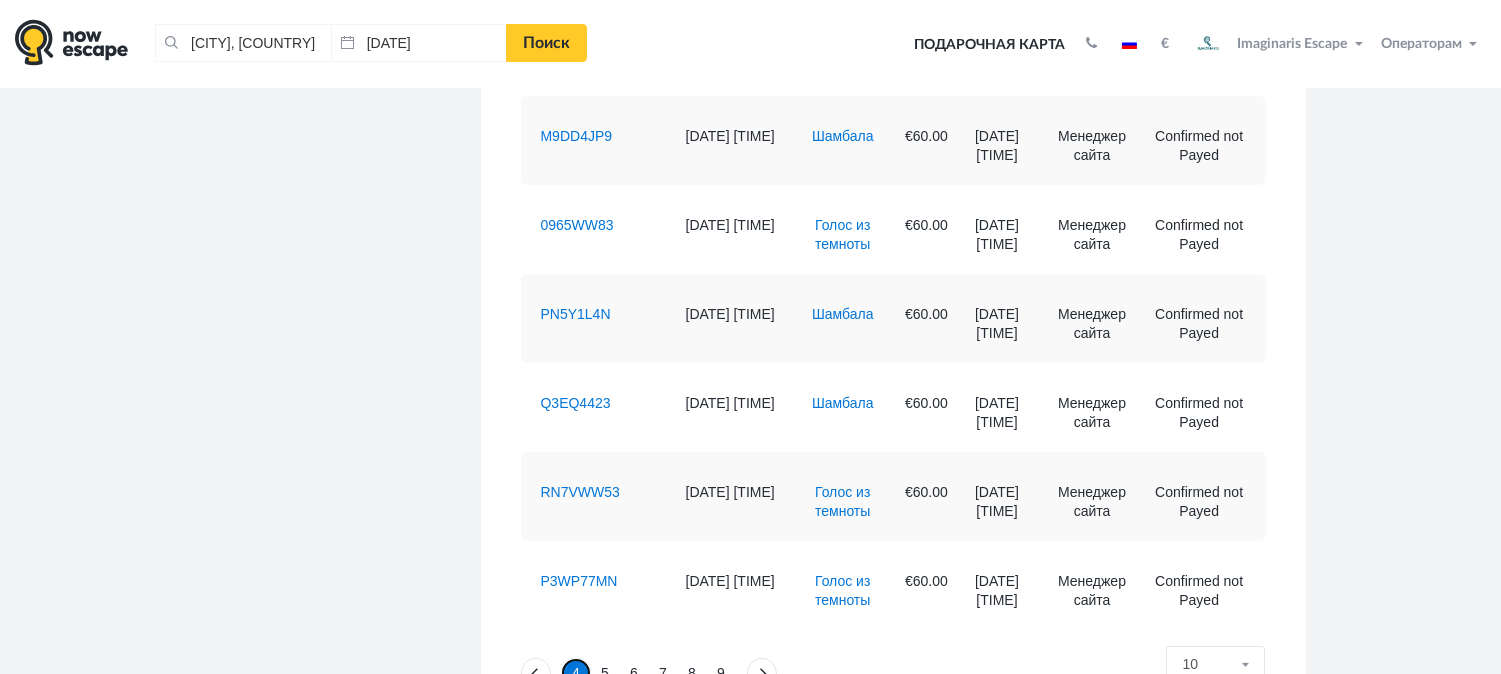 scroll, scrollTop: 960, scrollLeft: 0, axis: vertical 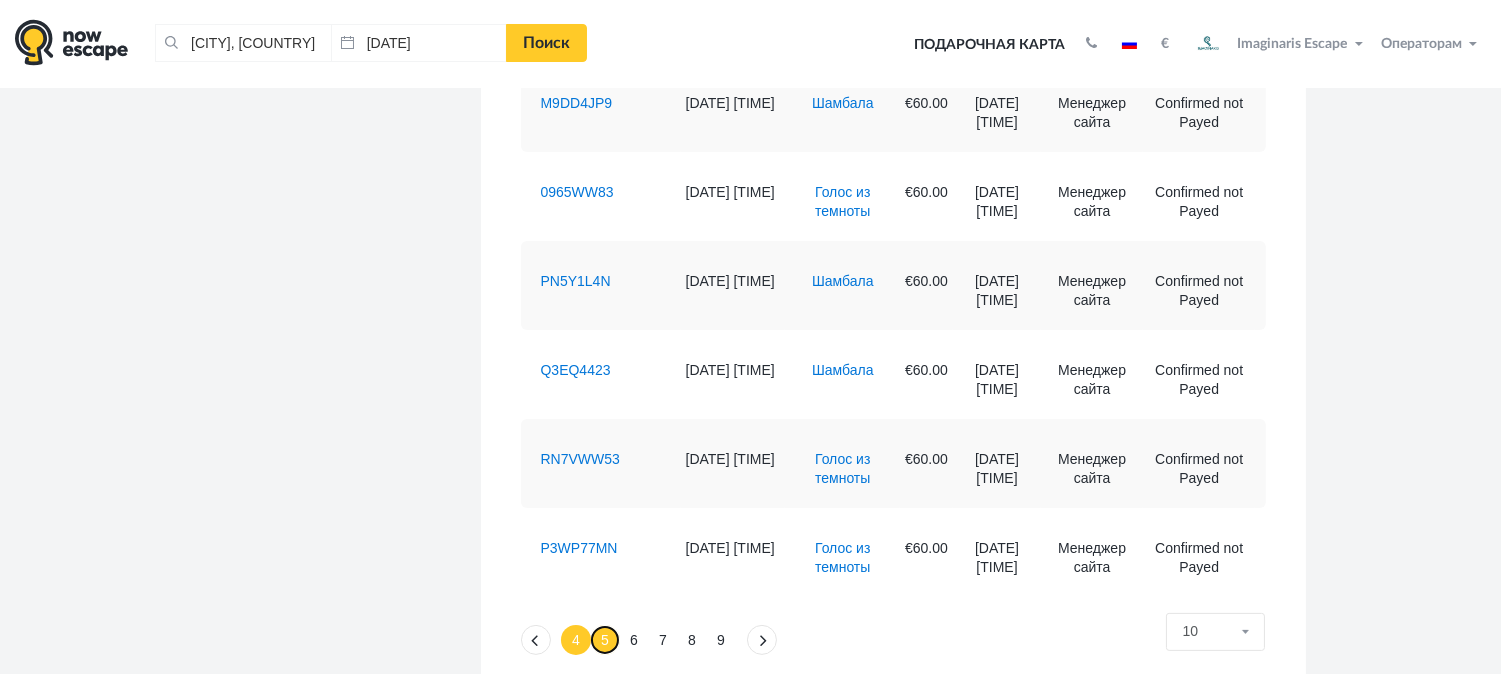 click on "5" 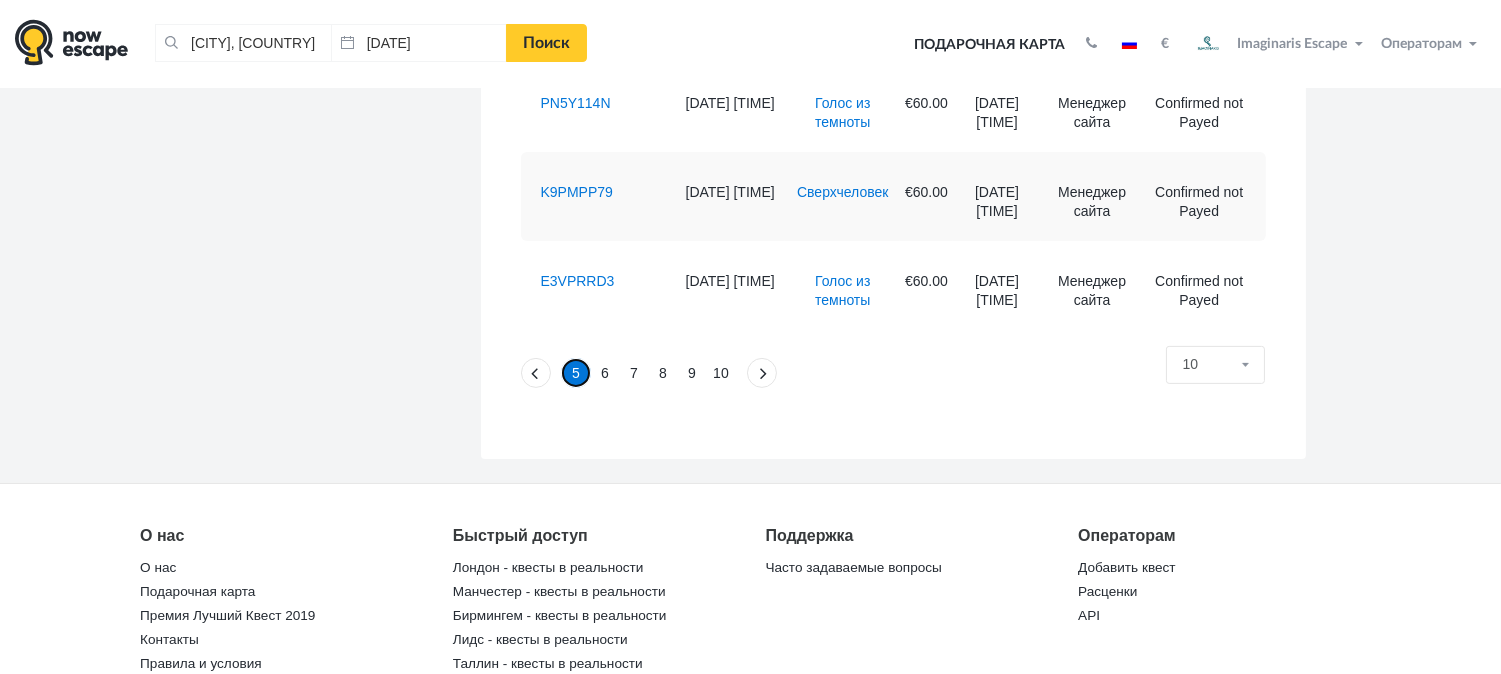 scroll, scrollTop: 0, scrollLeft: 0, axis: both 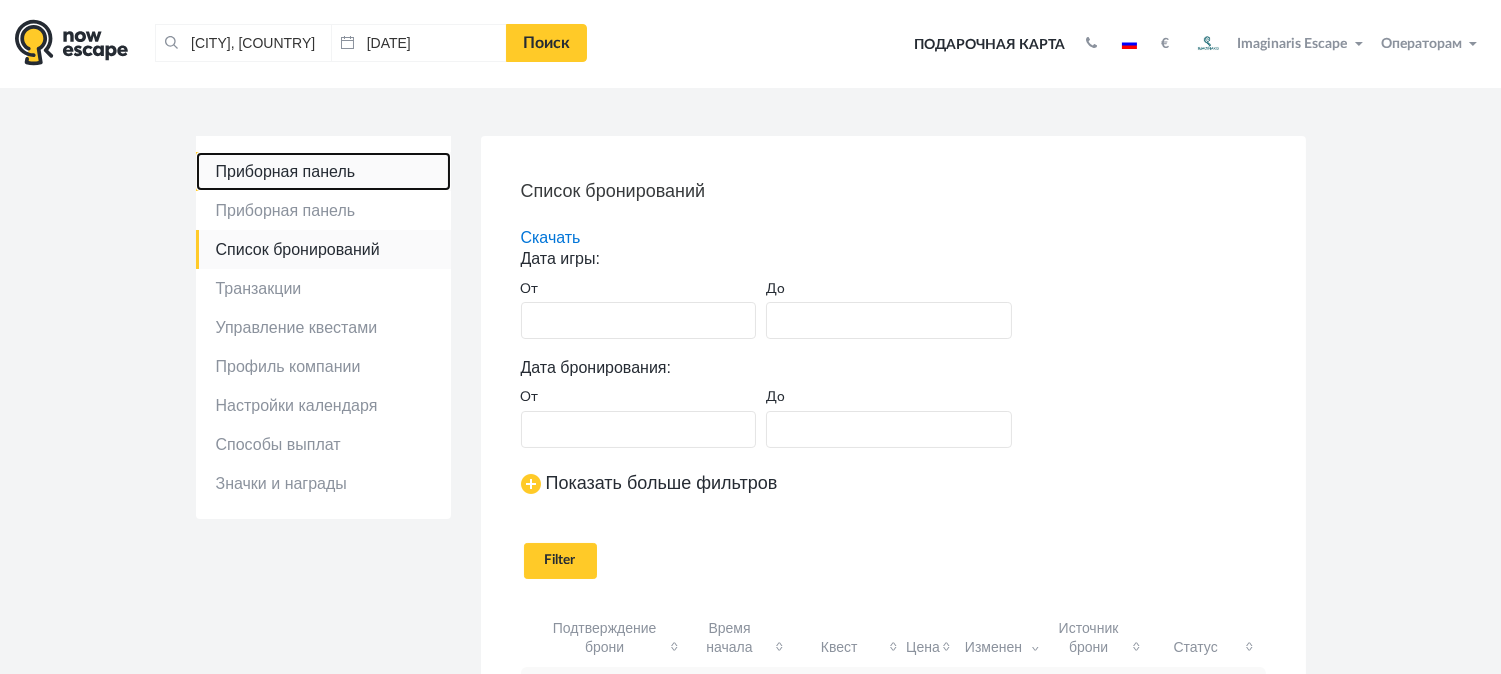 click on "Приборная панель" at bounding box center [323, 171] 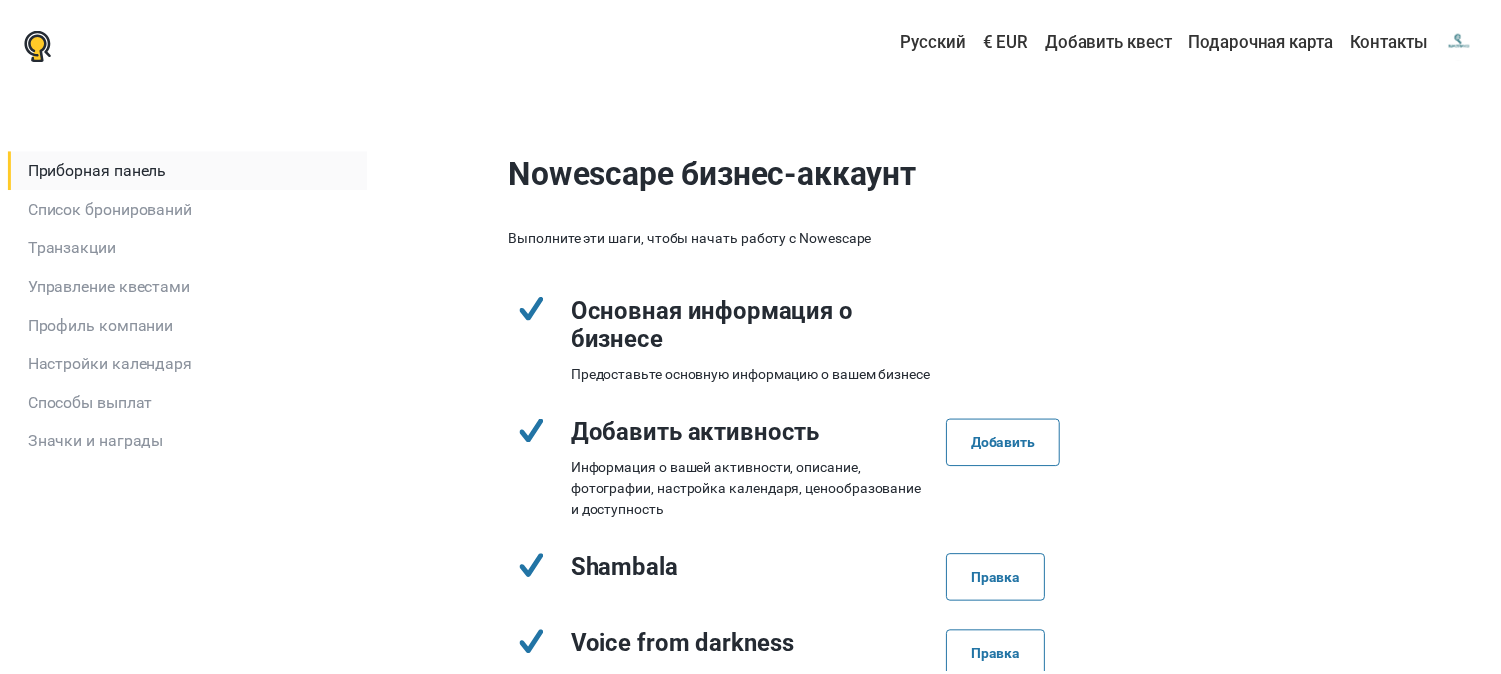 scroll, scrollTop: 0, scrollLeft: 0, axis: both 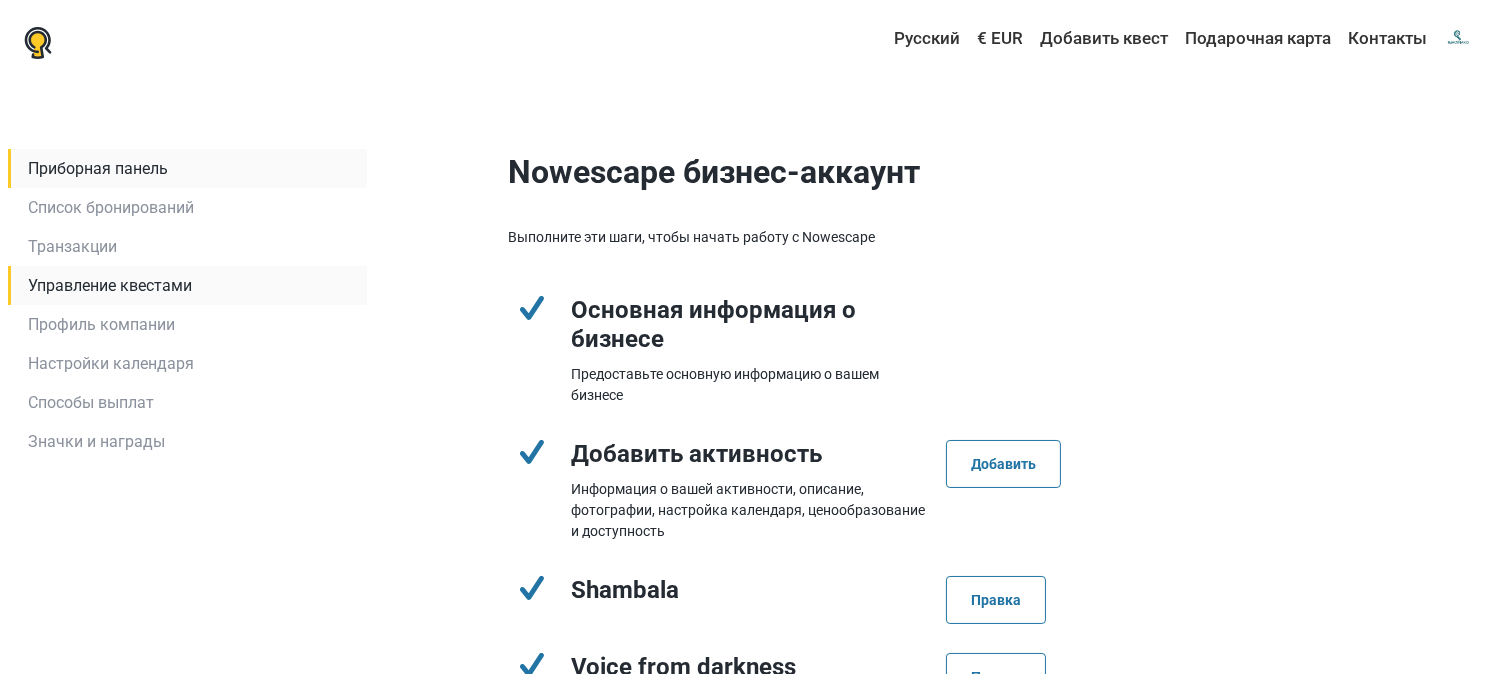 click on "Управление квестами" at bounding box center [187, 285] 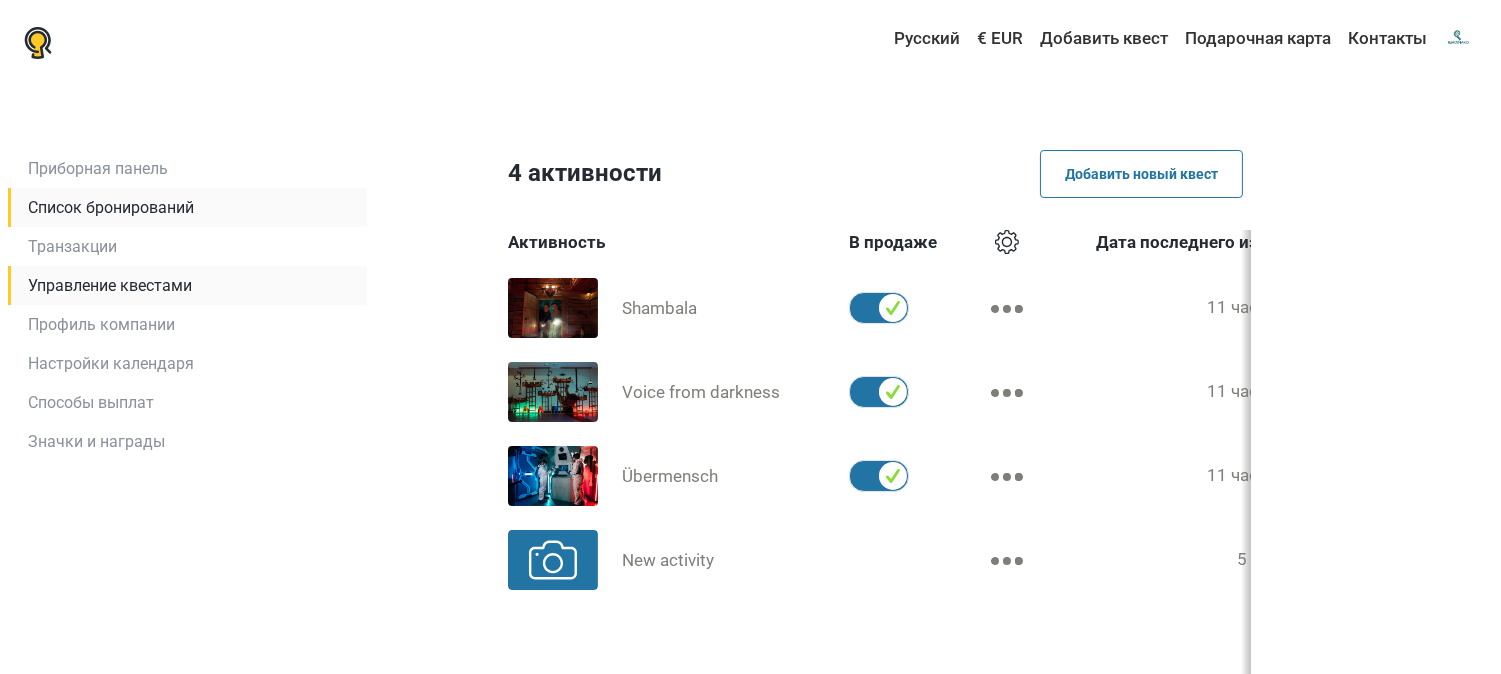click on "Список бронирований" at bounding box center [187, 207] 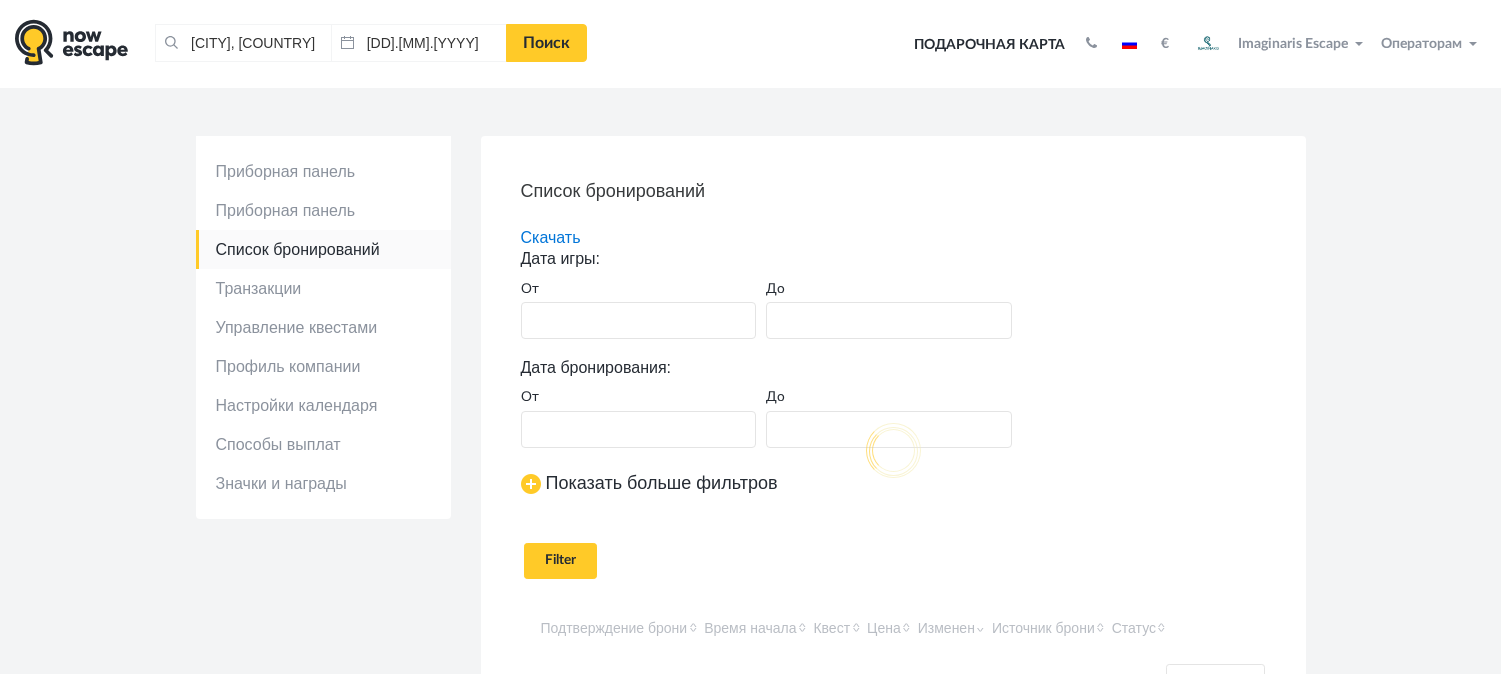 scroll, scrollTop: 0, scrollLeft: 0, axis: both 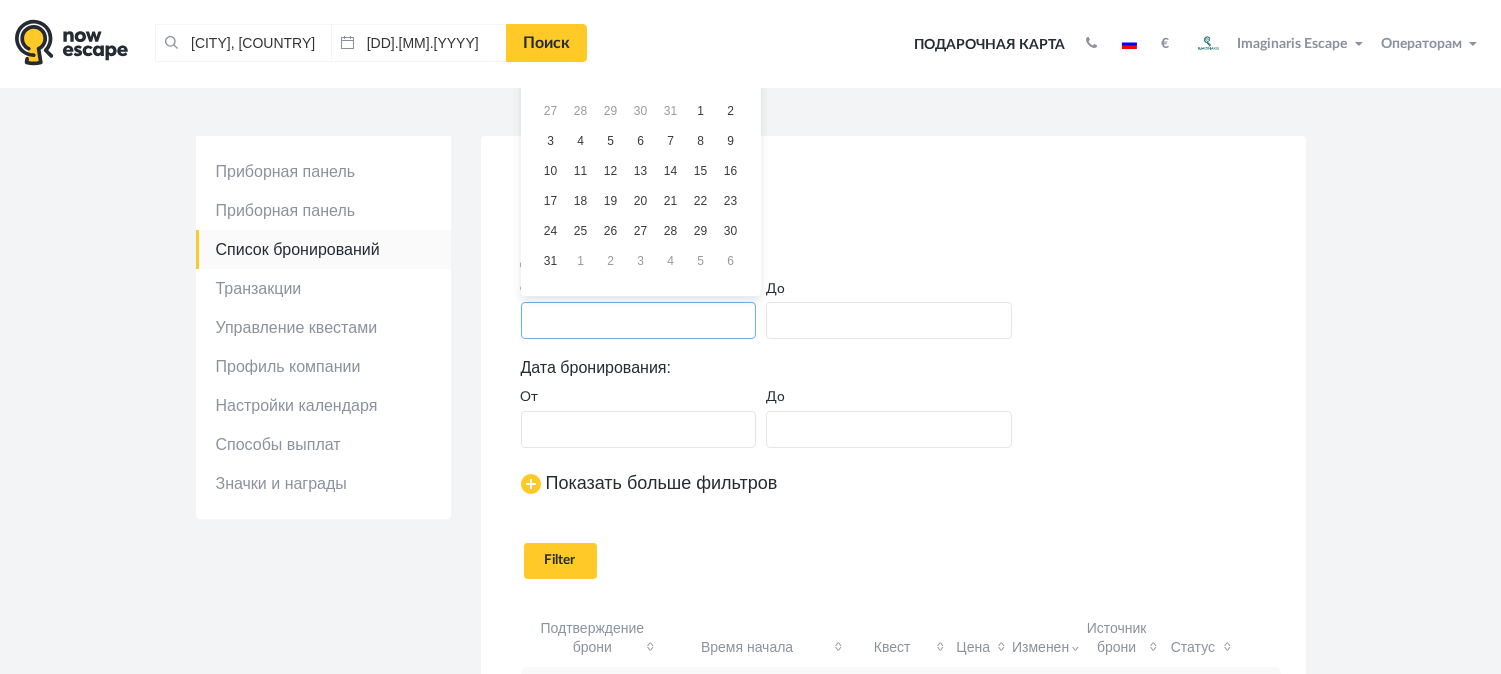 click 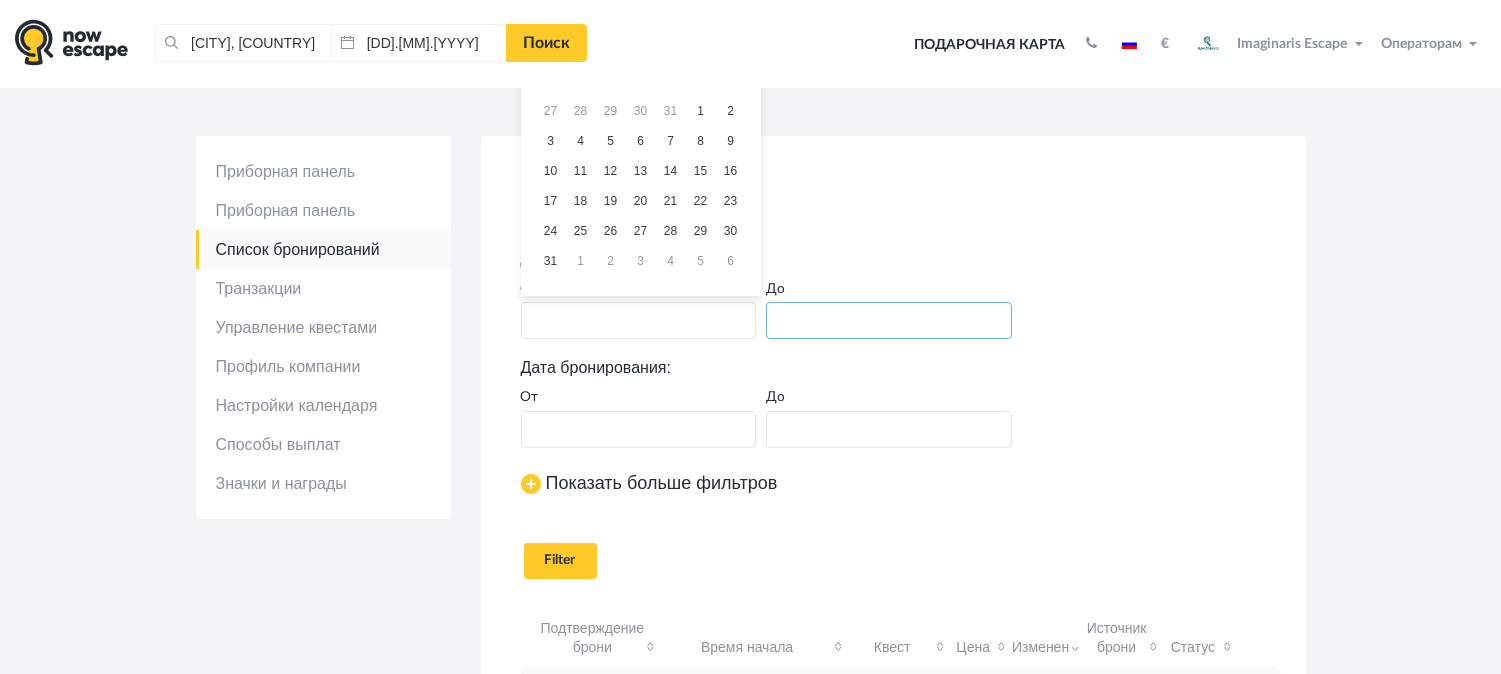 click 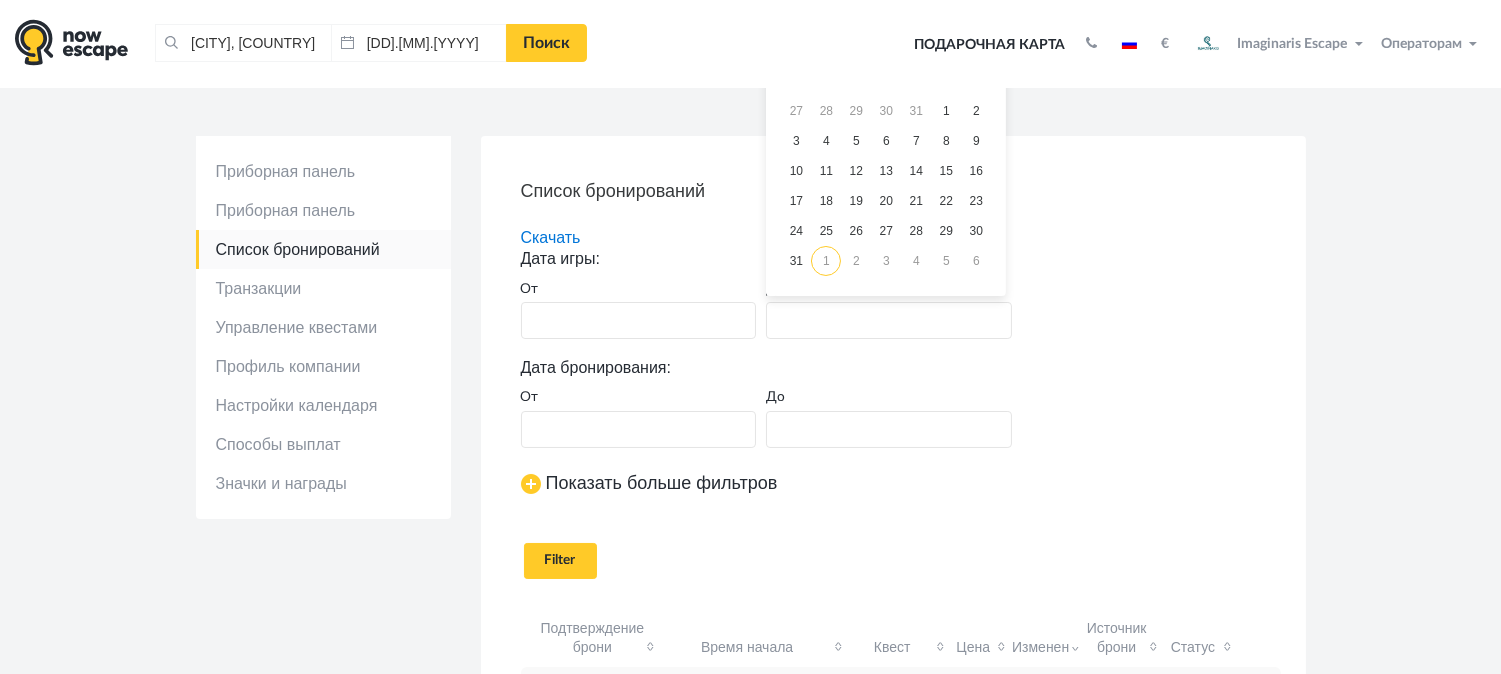 click on "1" at bounding box center [826, 261] 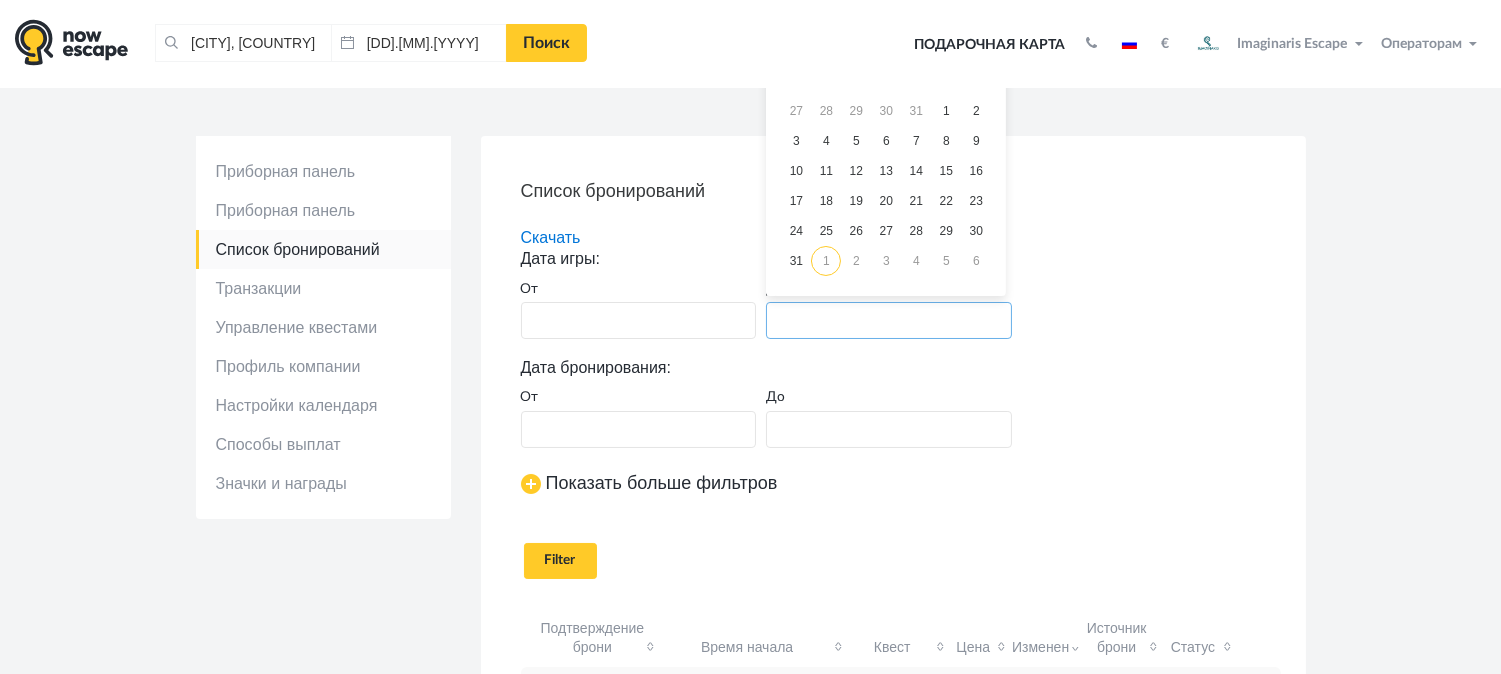 type on "[MM]/[DD]/[YYYY]" 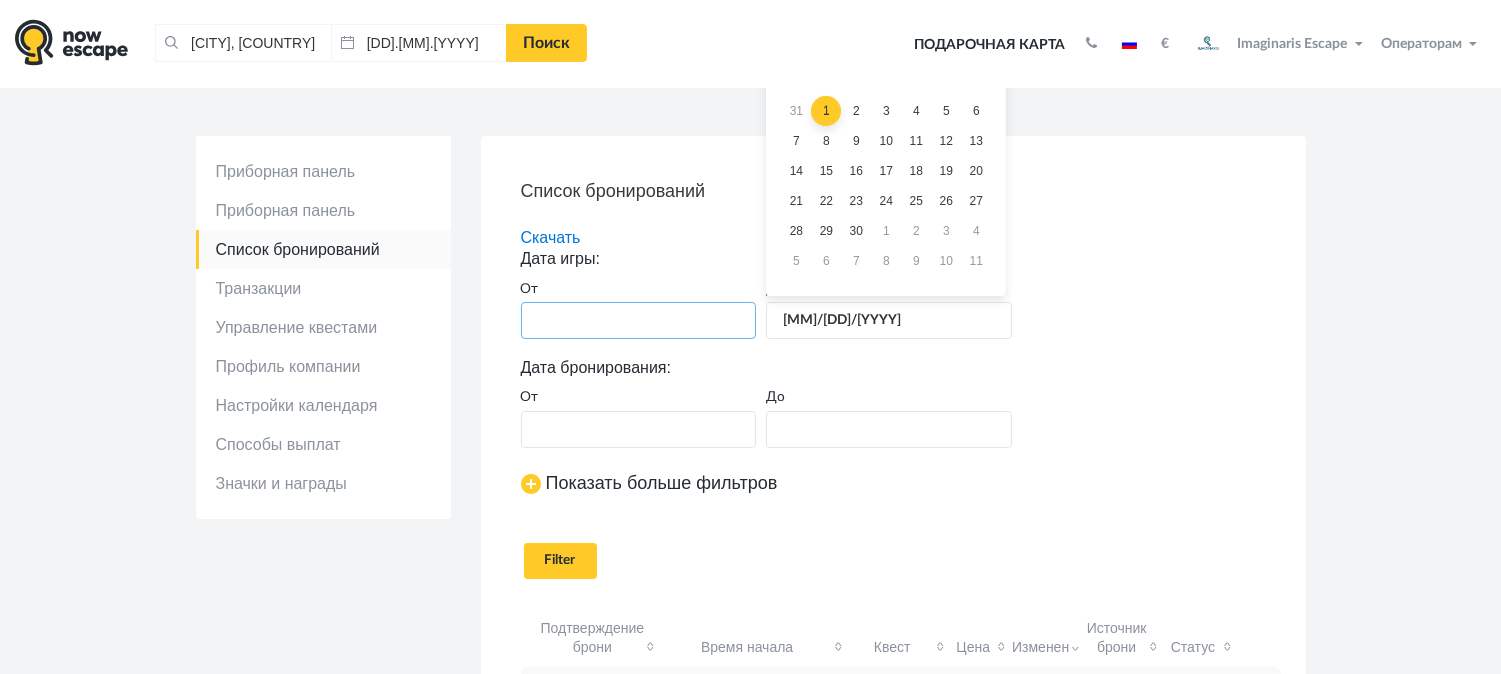 click 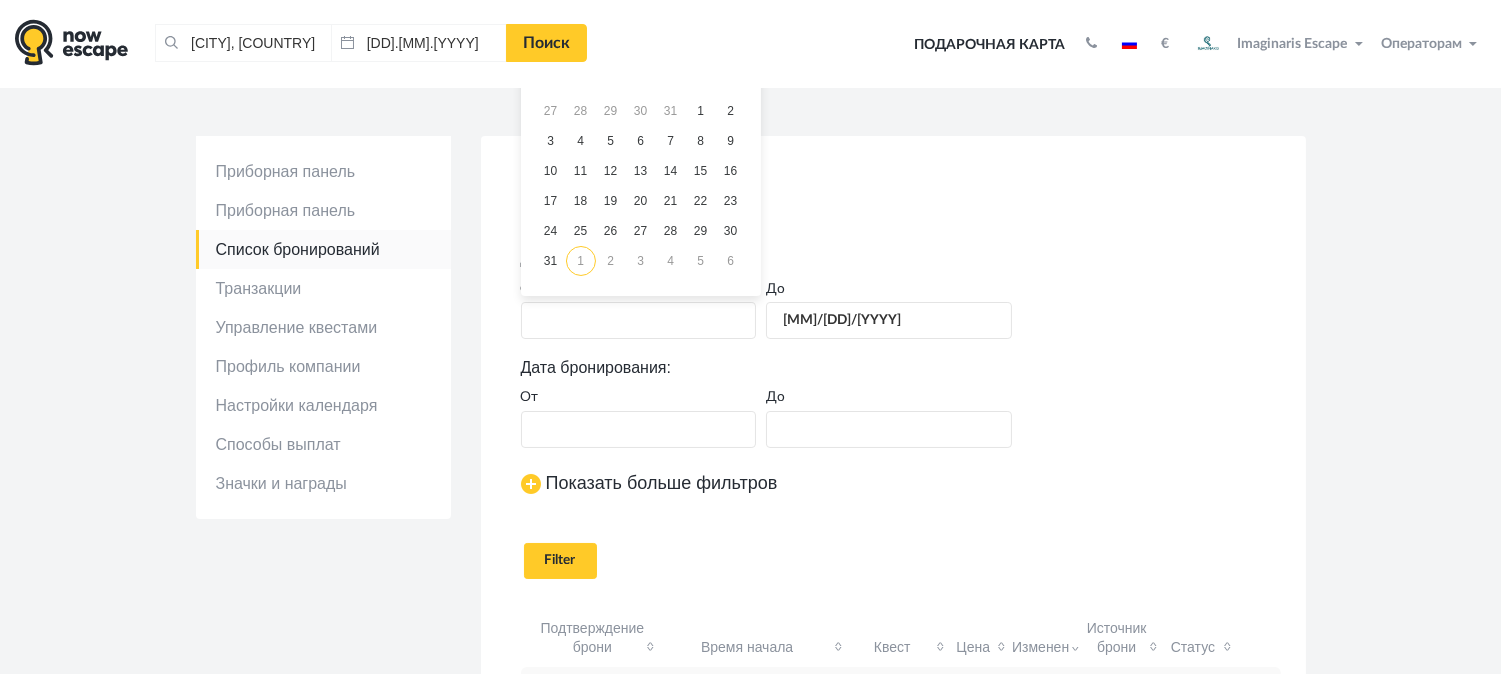click on "1" at bounding box center (581, 261) 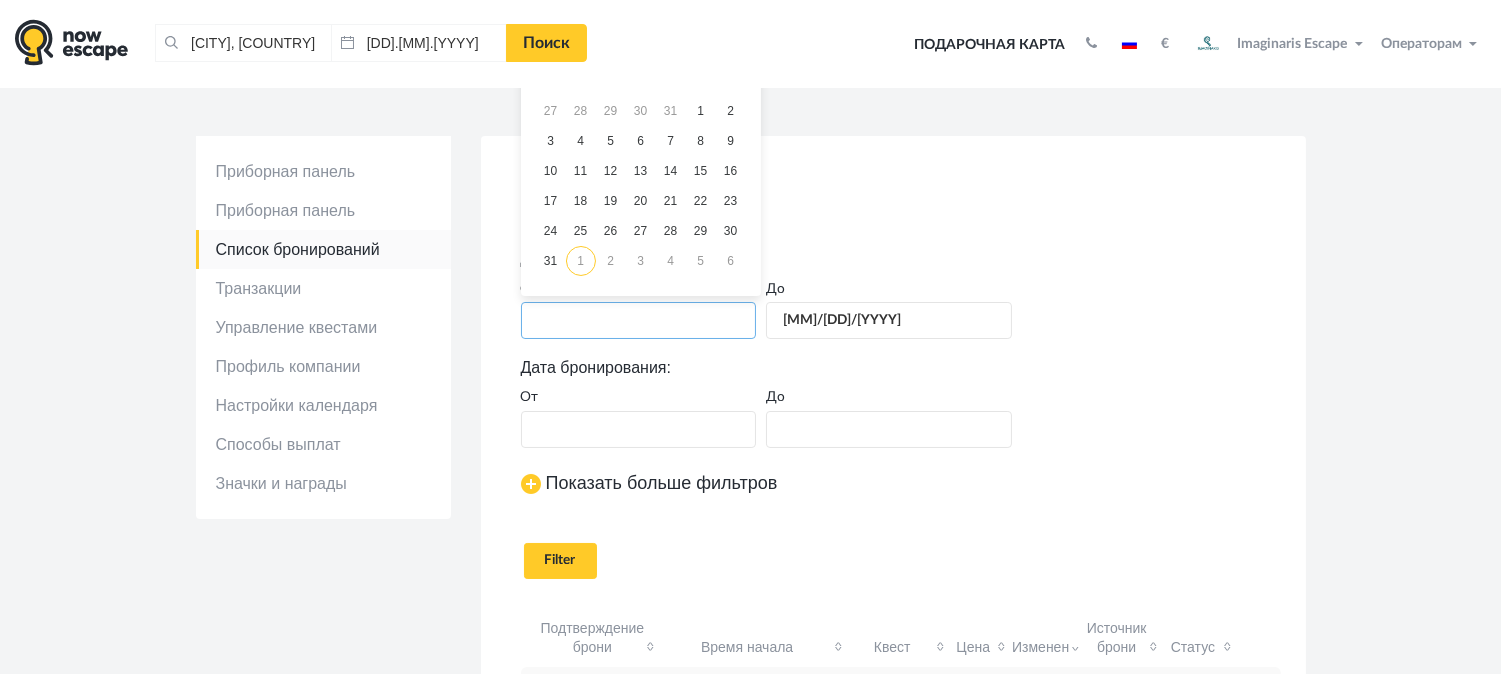 type on "[MM]/[DD]/[YYYY]" 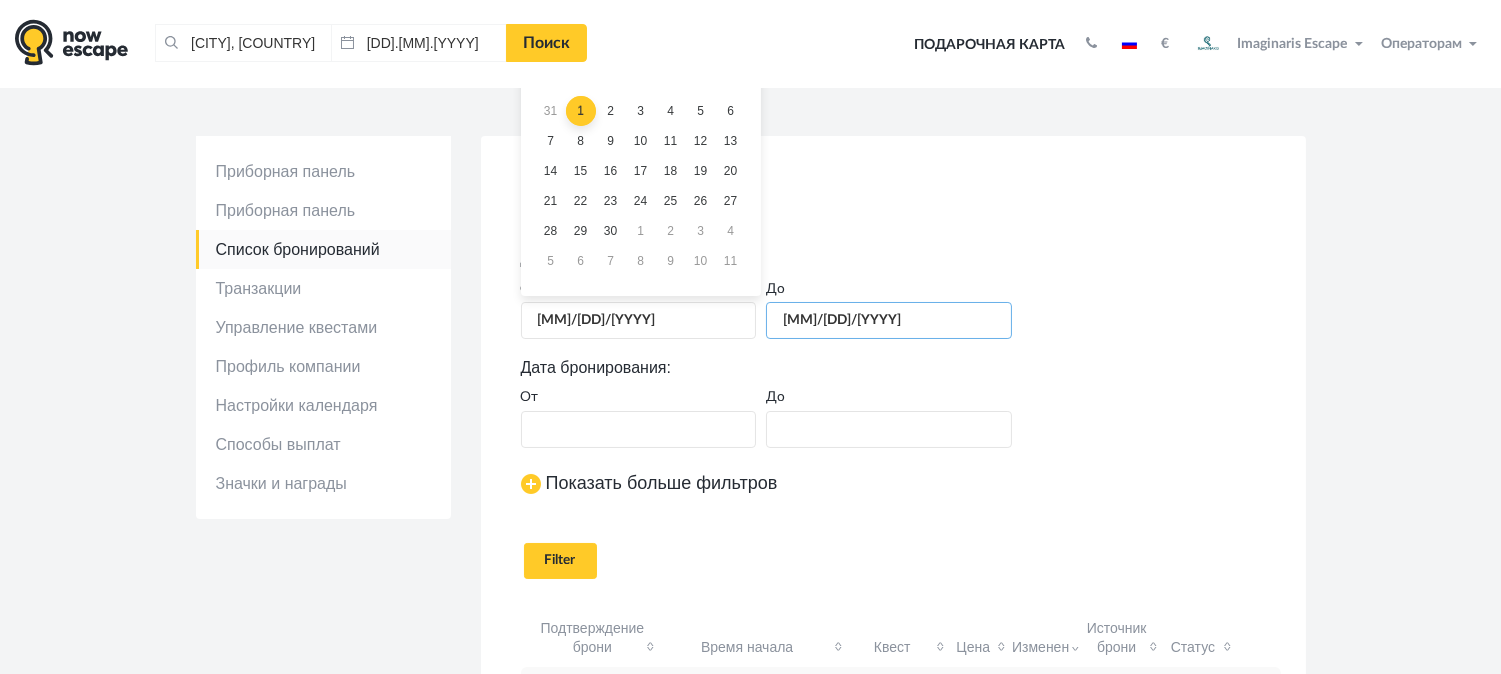 click on "[MM]/[DD]/[YYYY]" 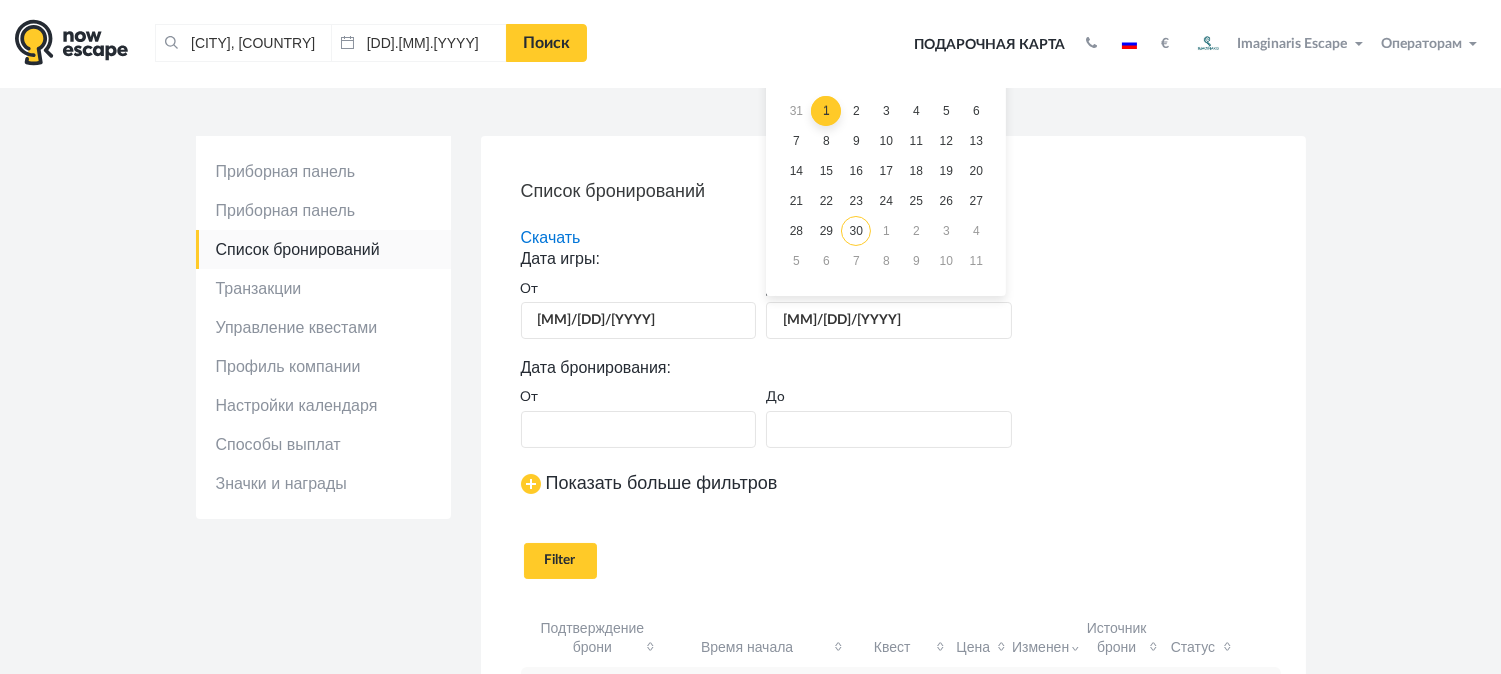 click on "30" at bounding box center (856, 231) 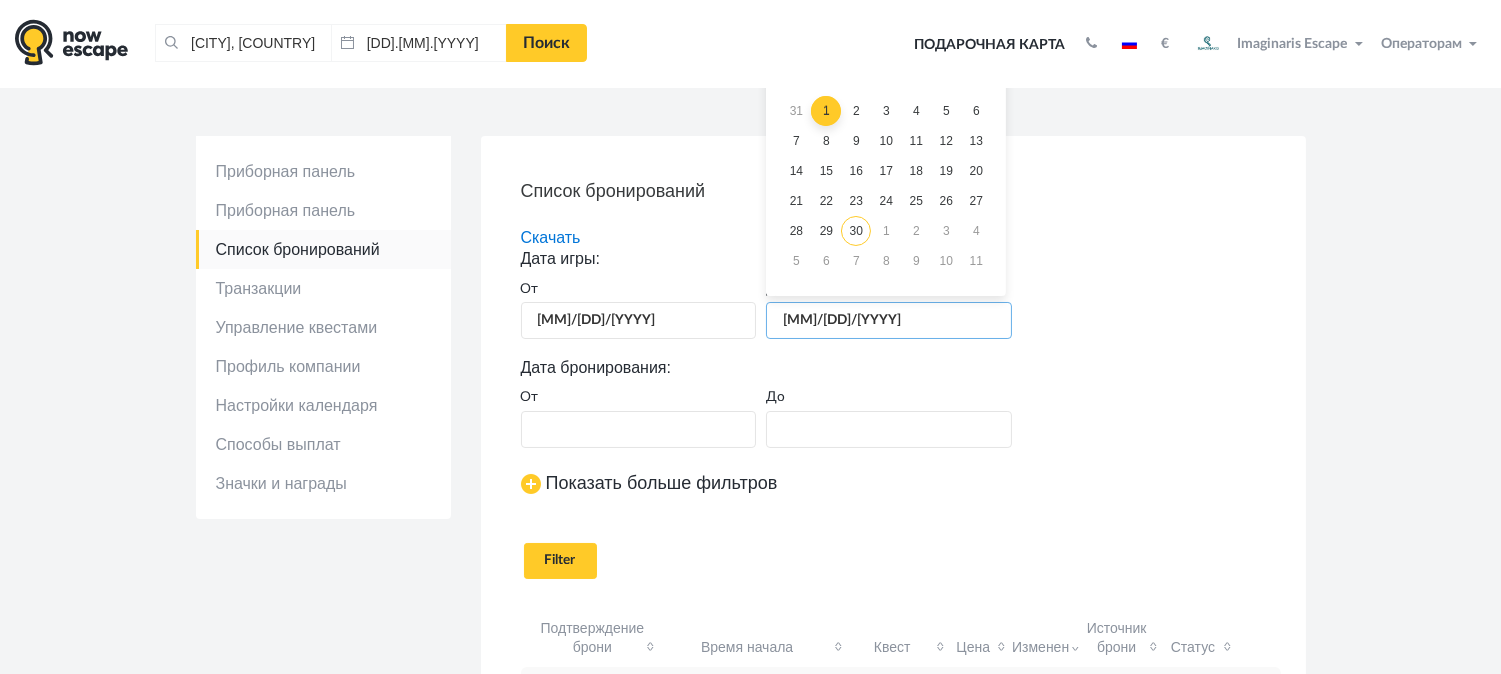 type on "[MM]/[DD]/[YYYY]" 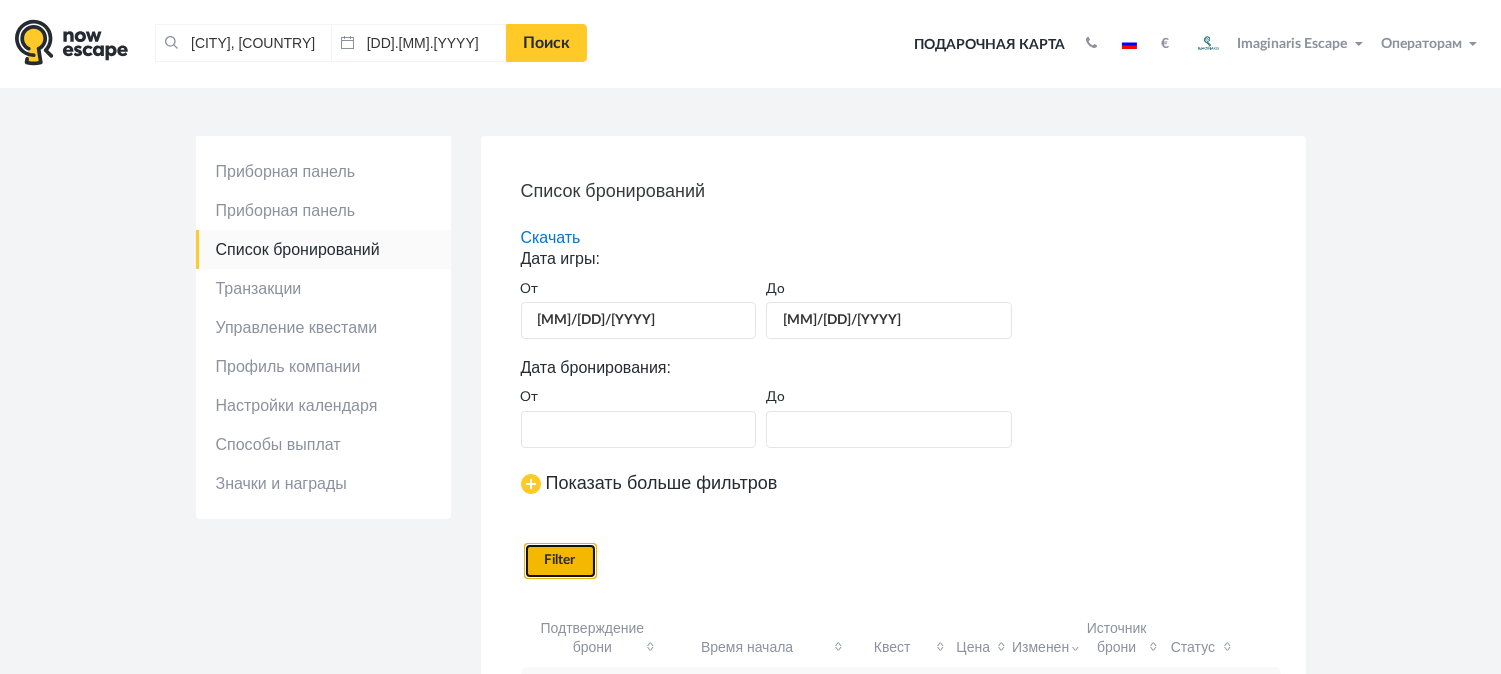 click on "Filter" 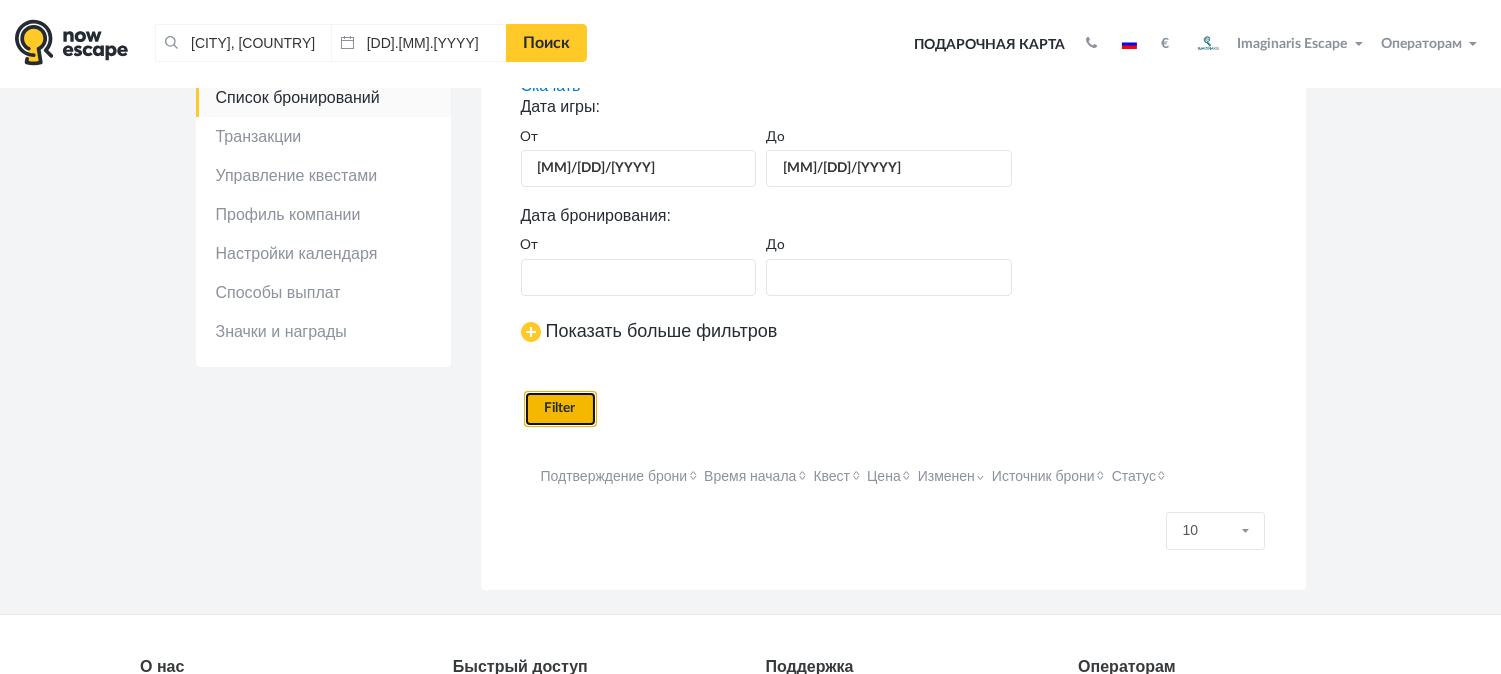 scroll, scrollTop: 0, scrollLeft: 0, axis: both 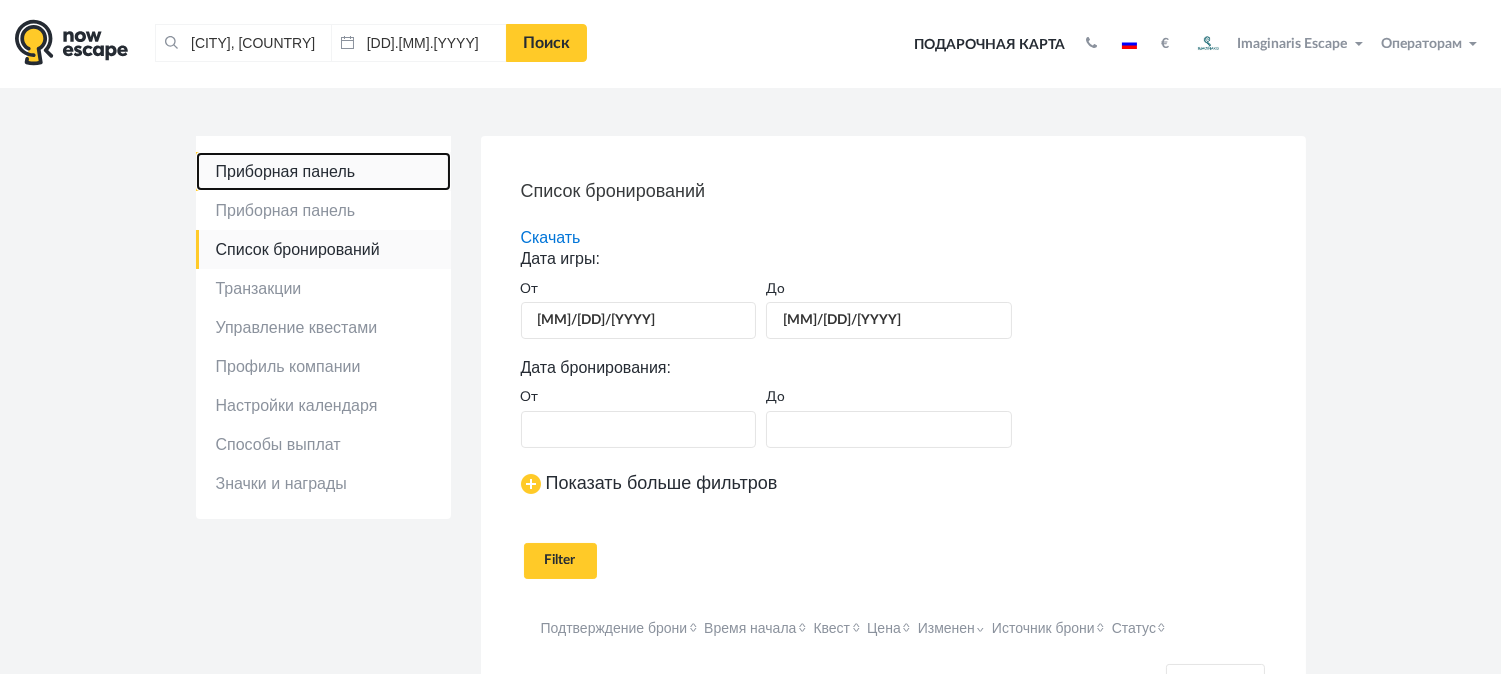 click on "Приборная панель" at bounding box center [323, 171] 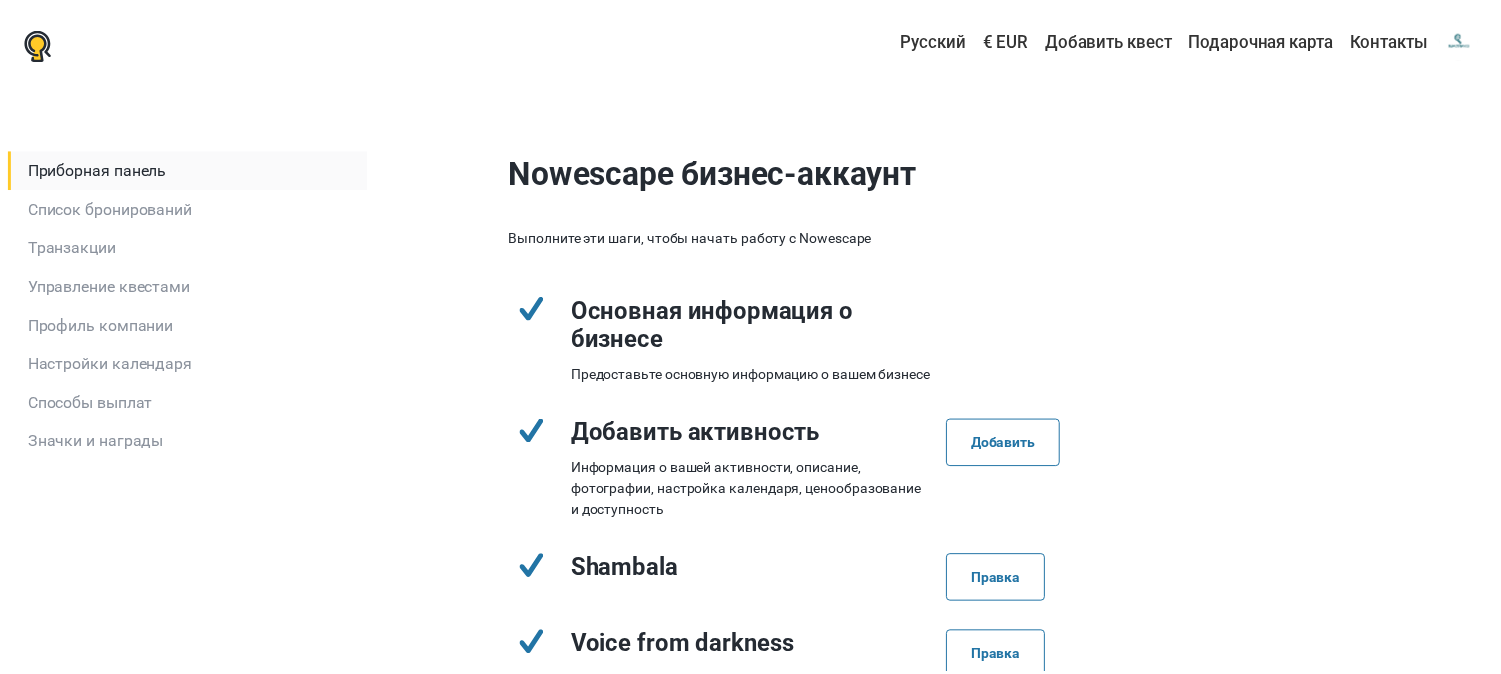 scroll, scrollTop: 0, scrollLeft: 0, axis: both 